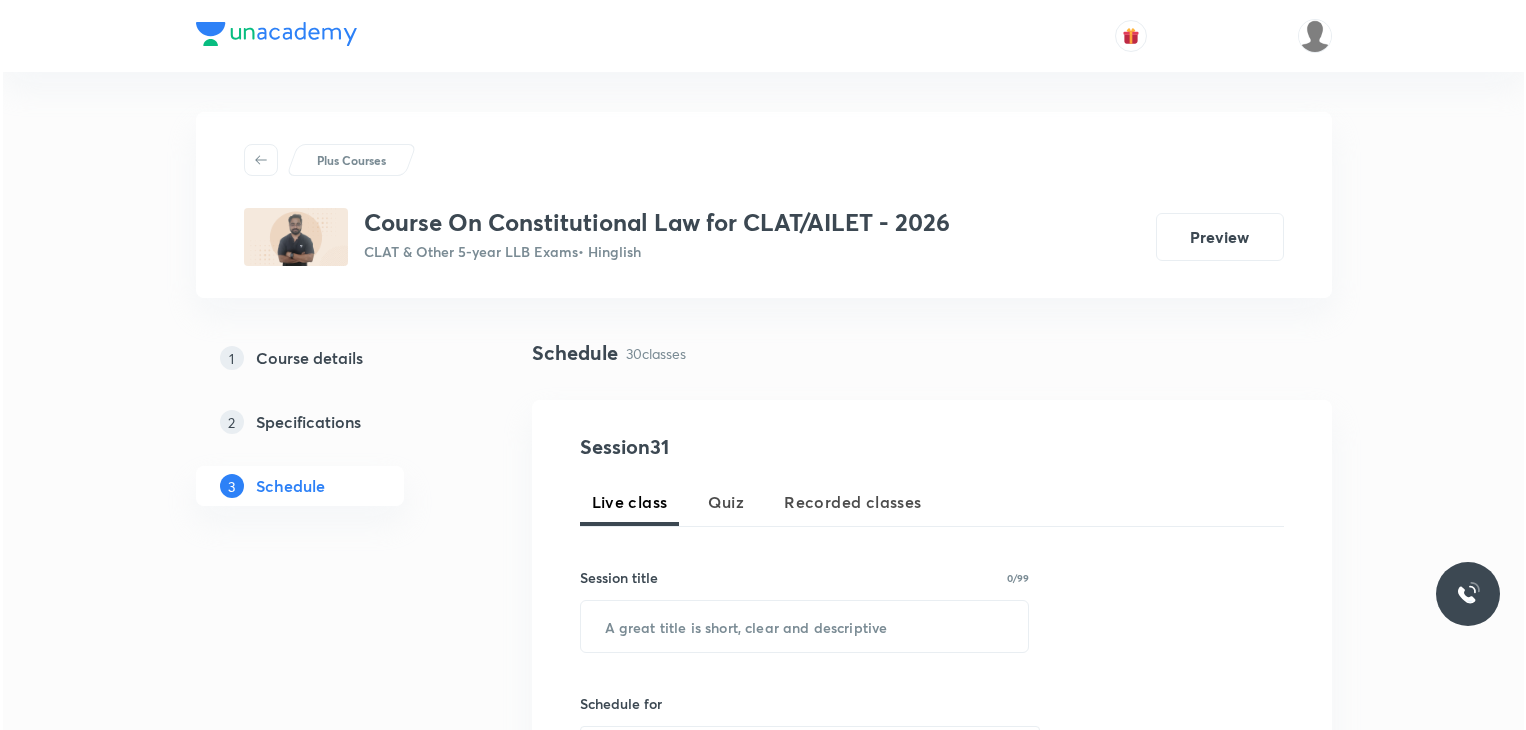 scroll, scrollTop: 0, scrollLeft: 0, axis: both 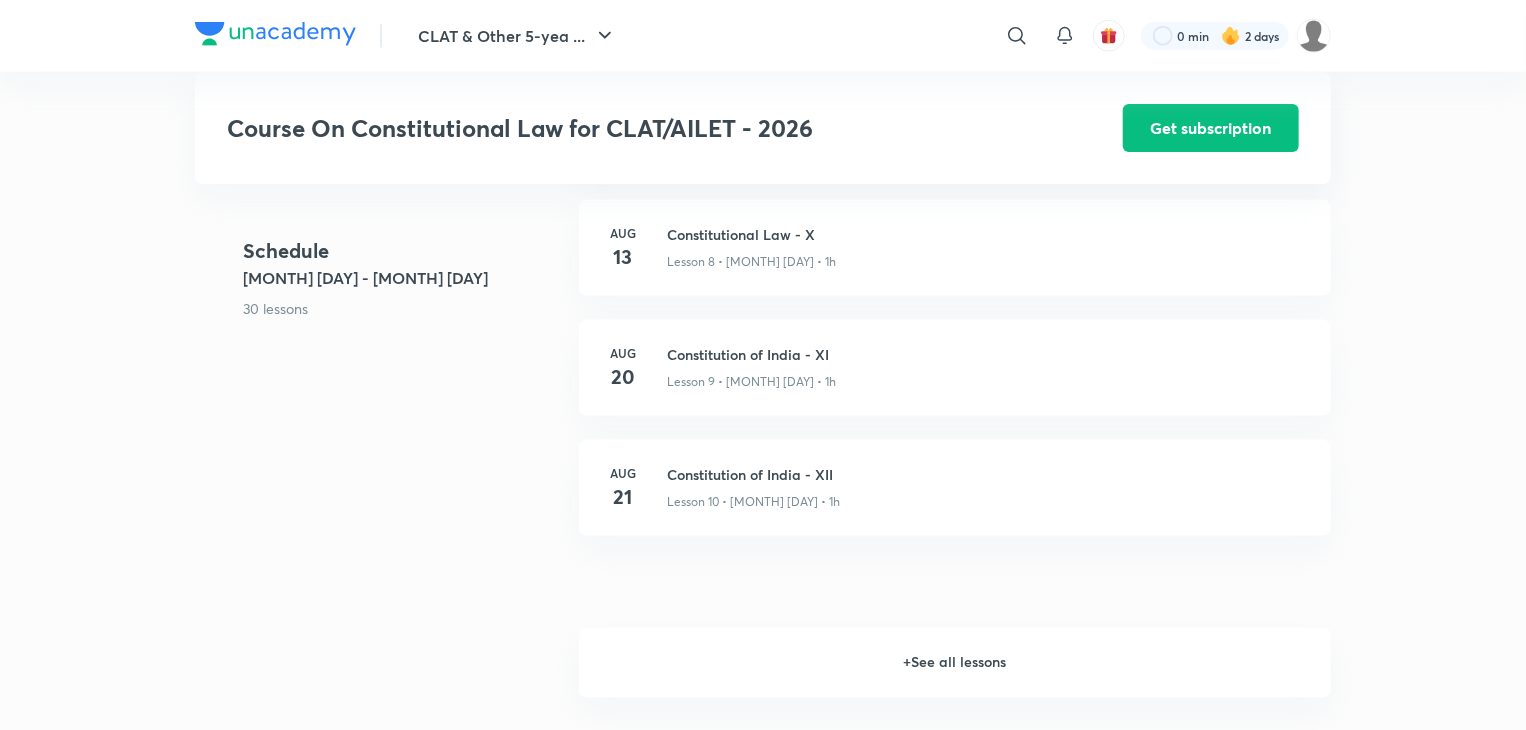 click on "+  See all lessons" at bounding box center (955, 663) 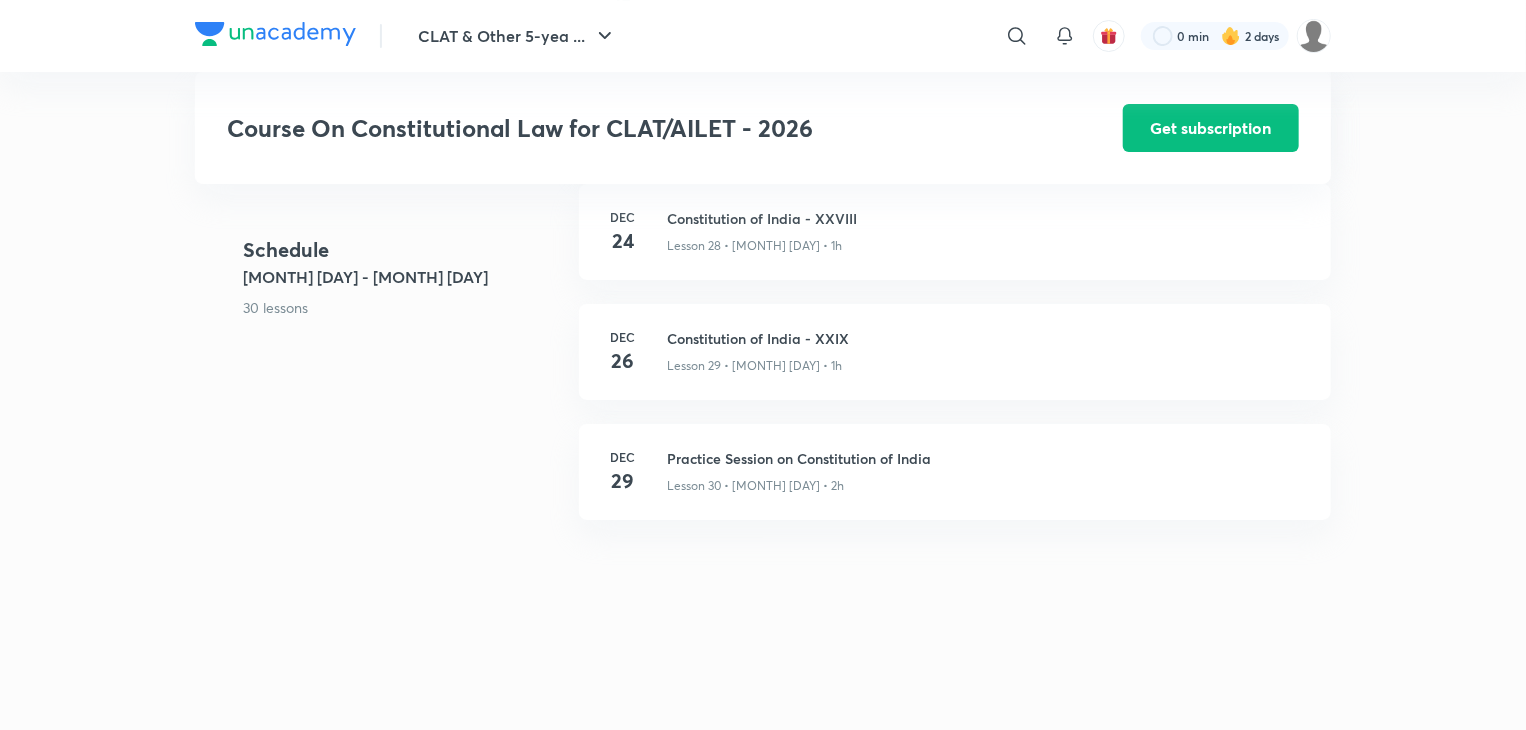 scroll, scrollTop: 3759, scrollLeft: 0, axis: vertical 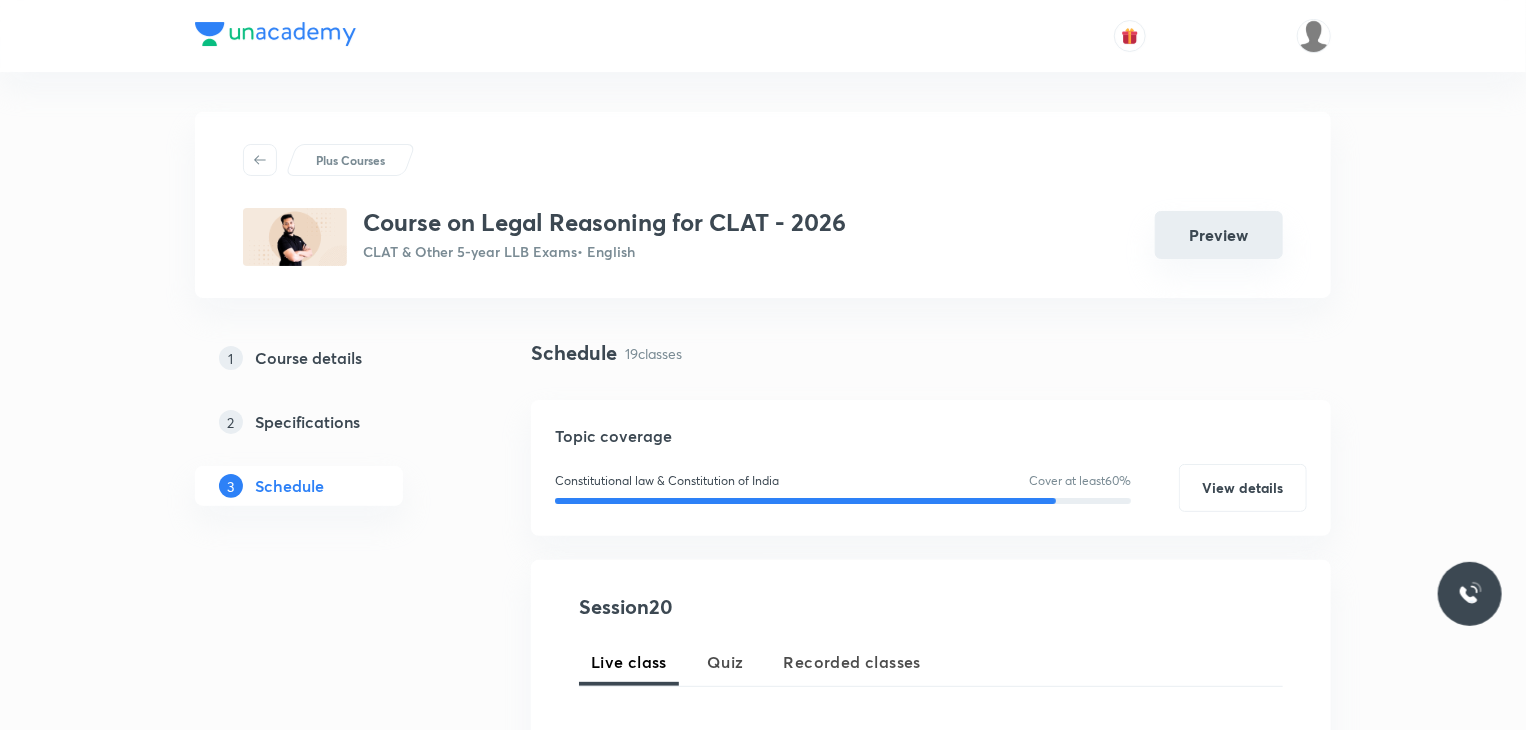 click on "Preview" at bounding box center [1219, 235] 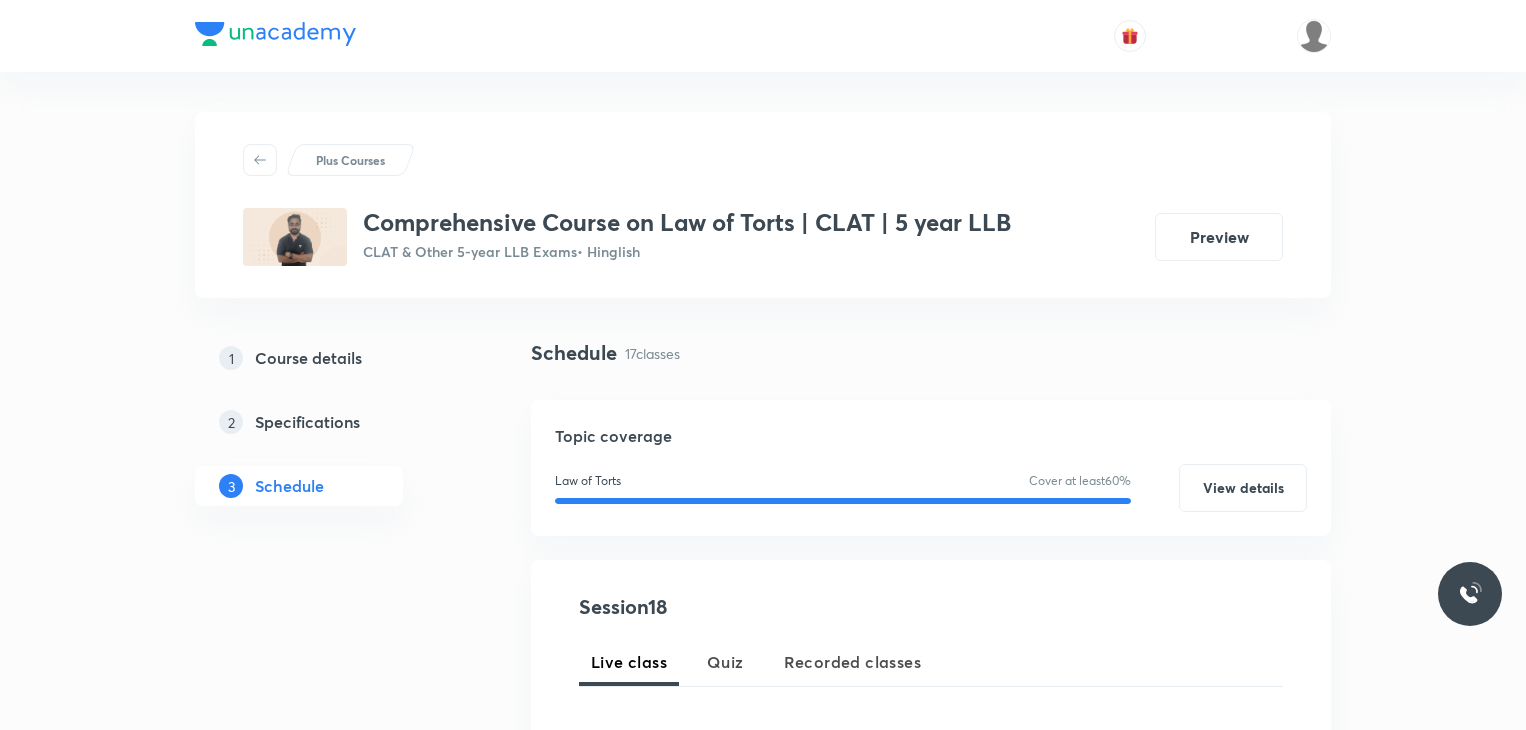 scroll, scrollTop: 886, scrollLeft: 0, axis: vertical 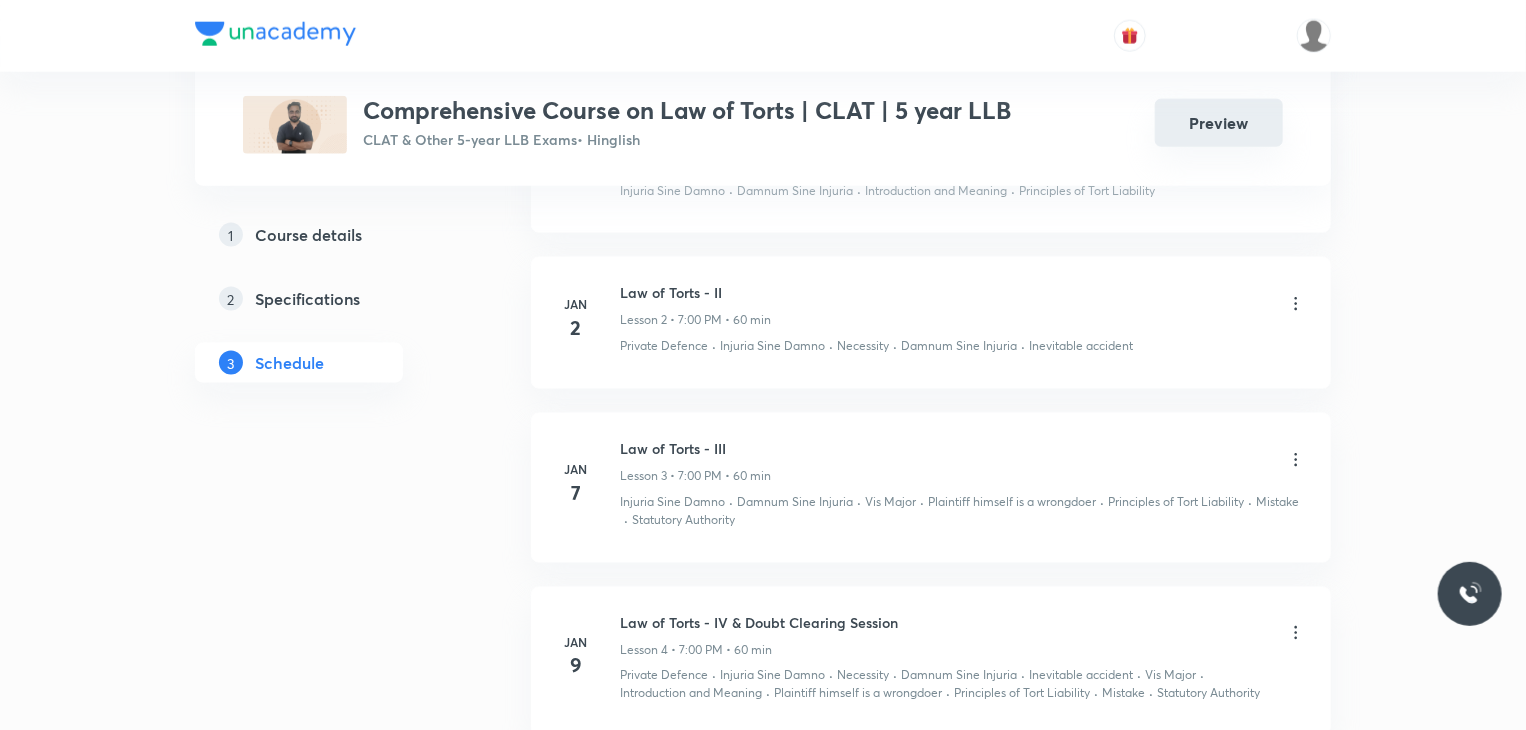 click on "Preview" at bounding box center [1219, 123] 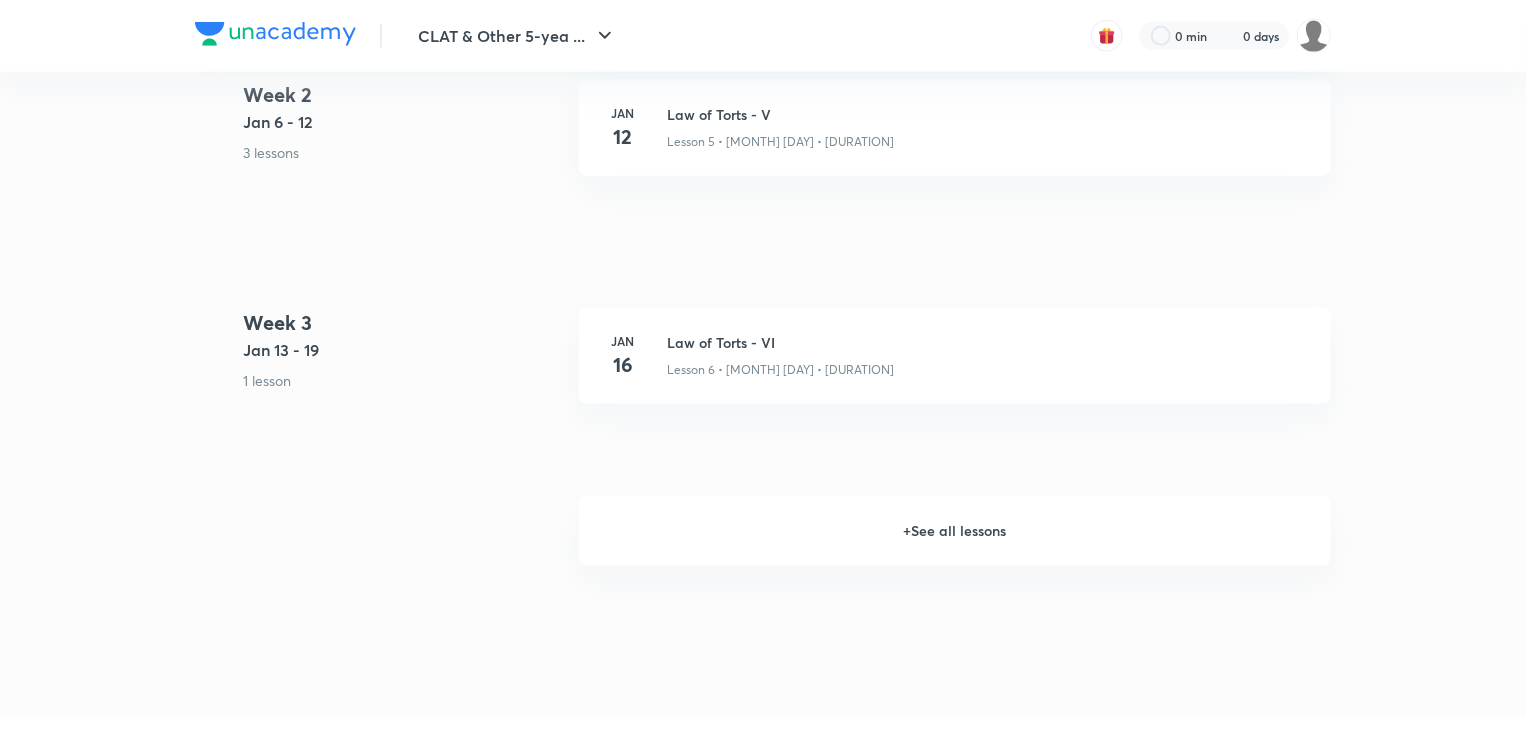 scroll, scrollTop: 0, scrollLeft: 0, axis: both 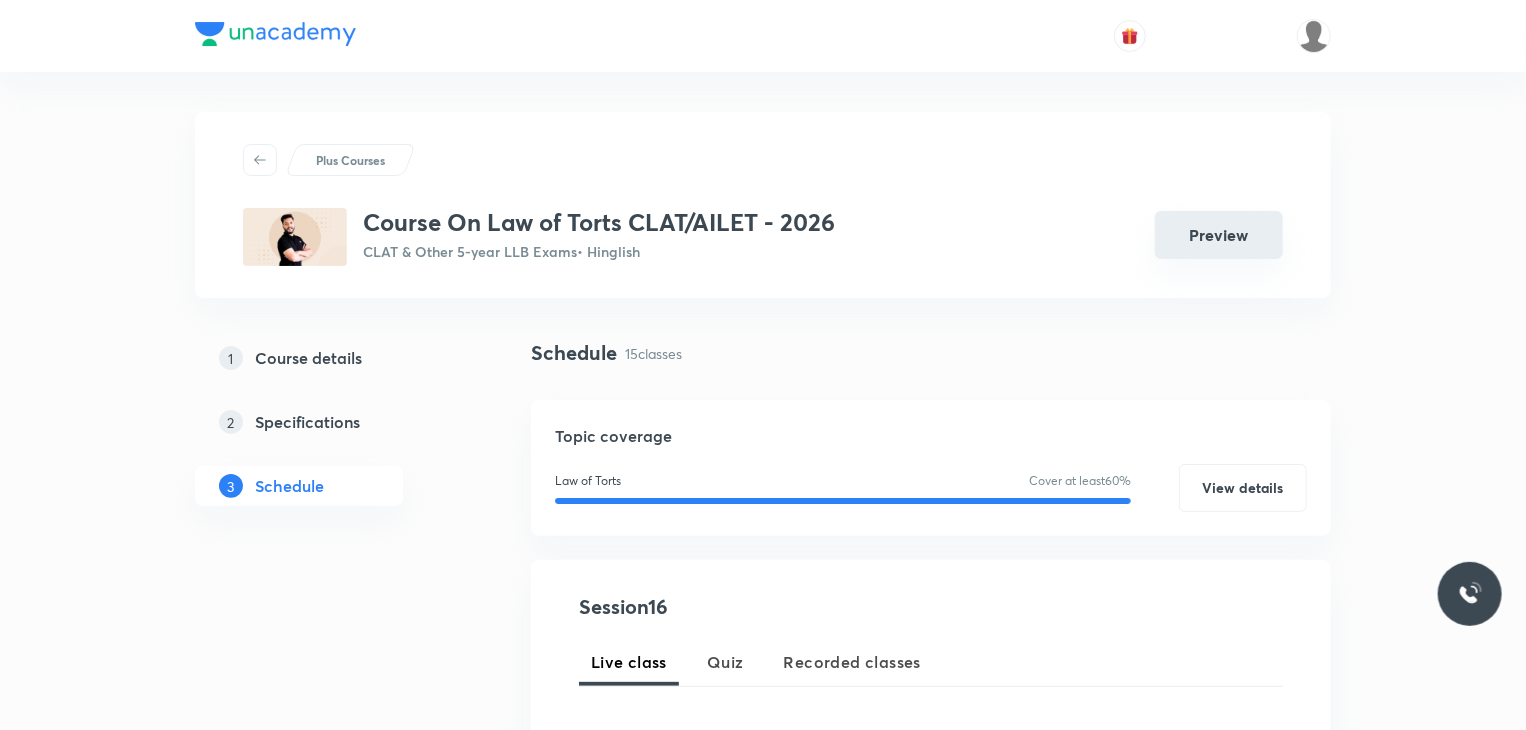 click on "Preview" at bounding box center [1219, 235] 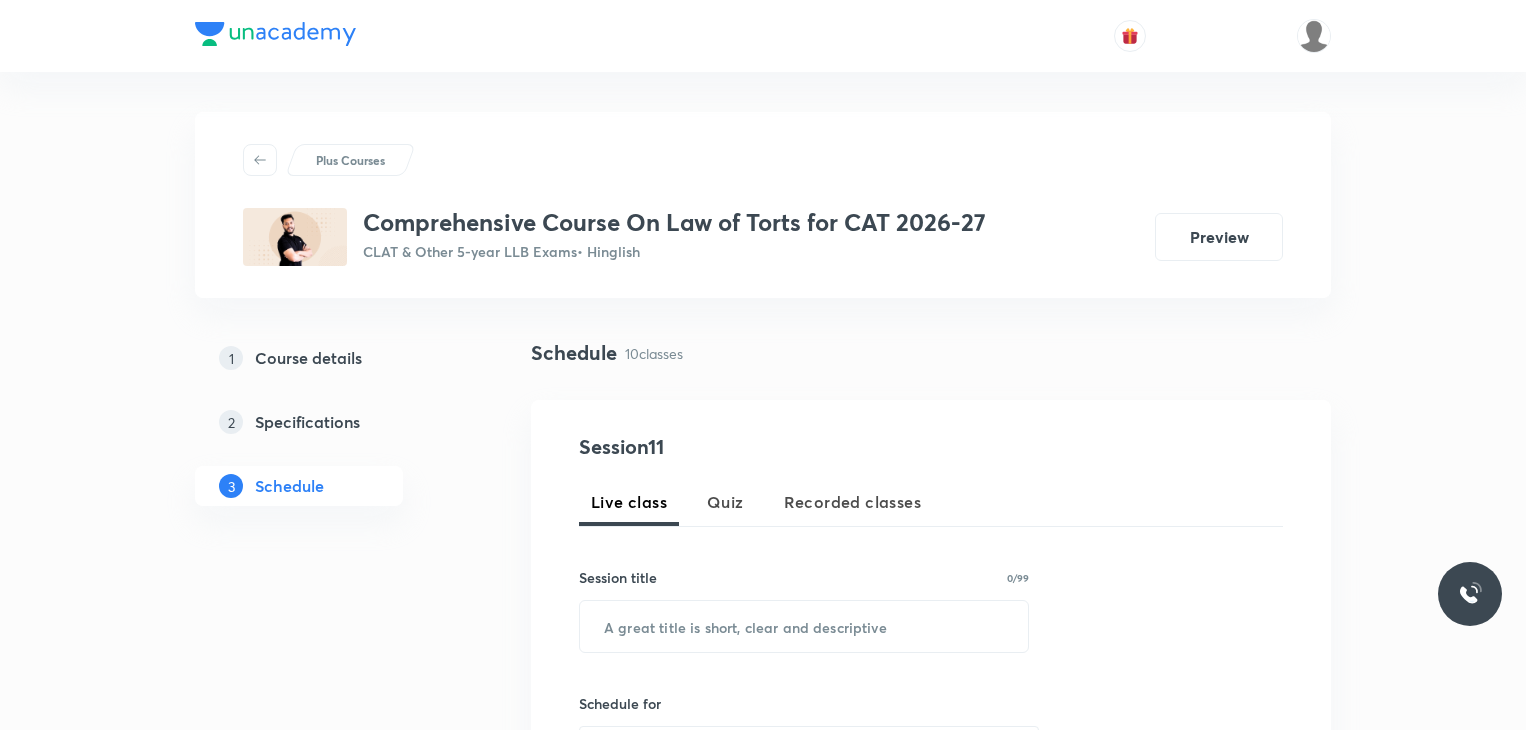 scroll, scrollTop: 0, scrollLeft: 0, axis: both 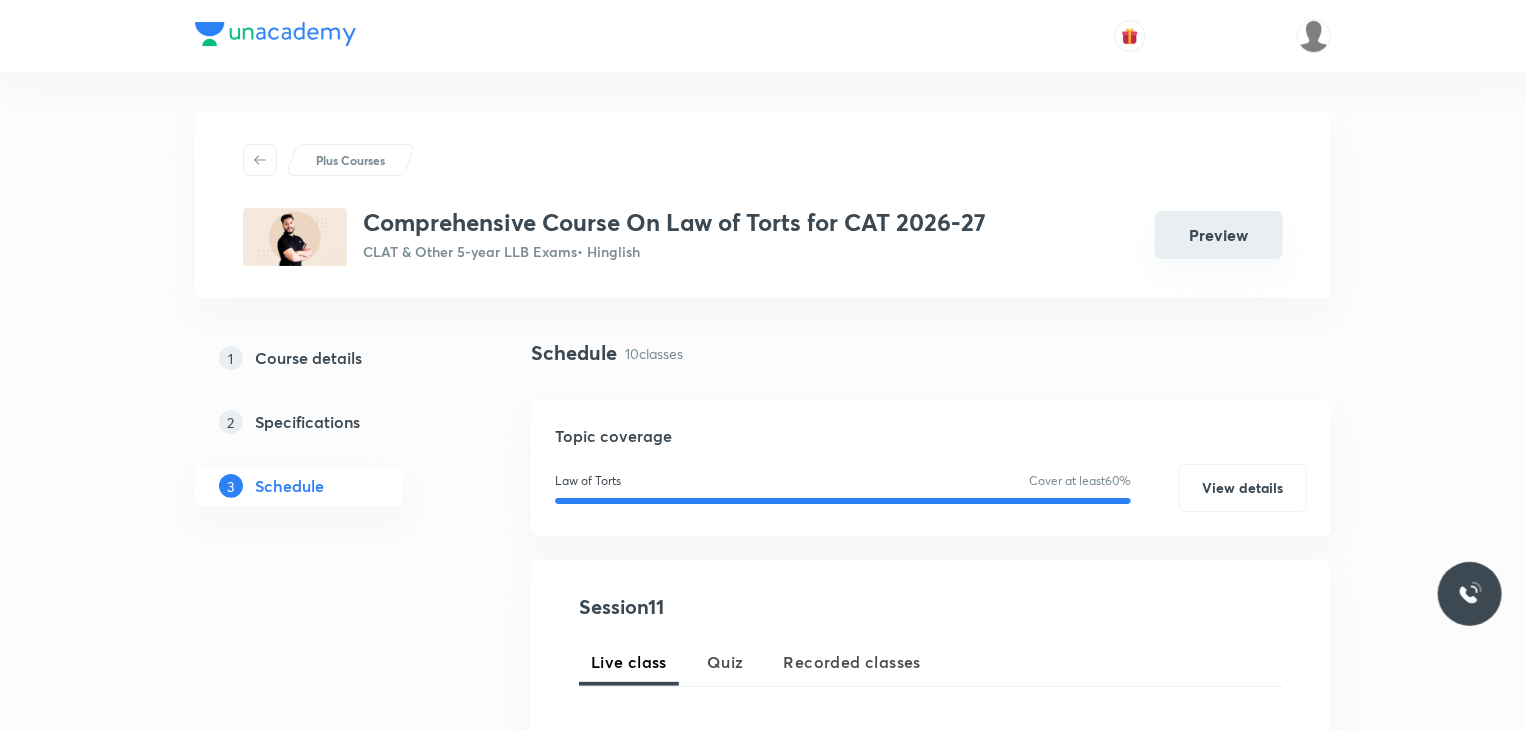 click on "Preview" at bounding box center (1219, 235) 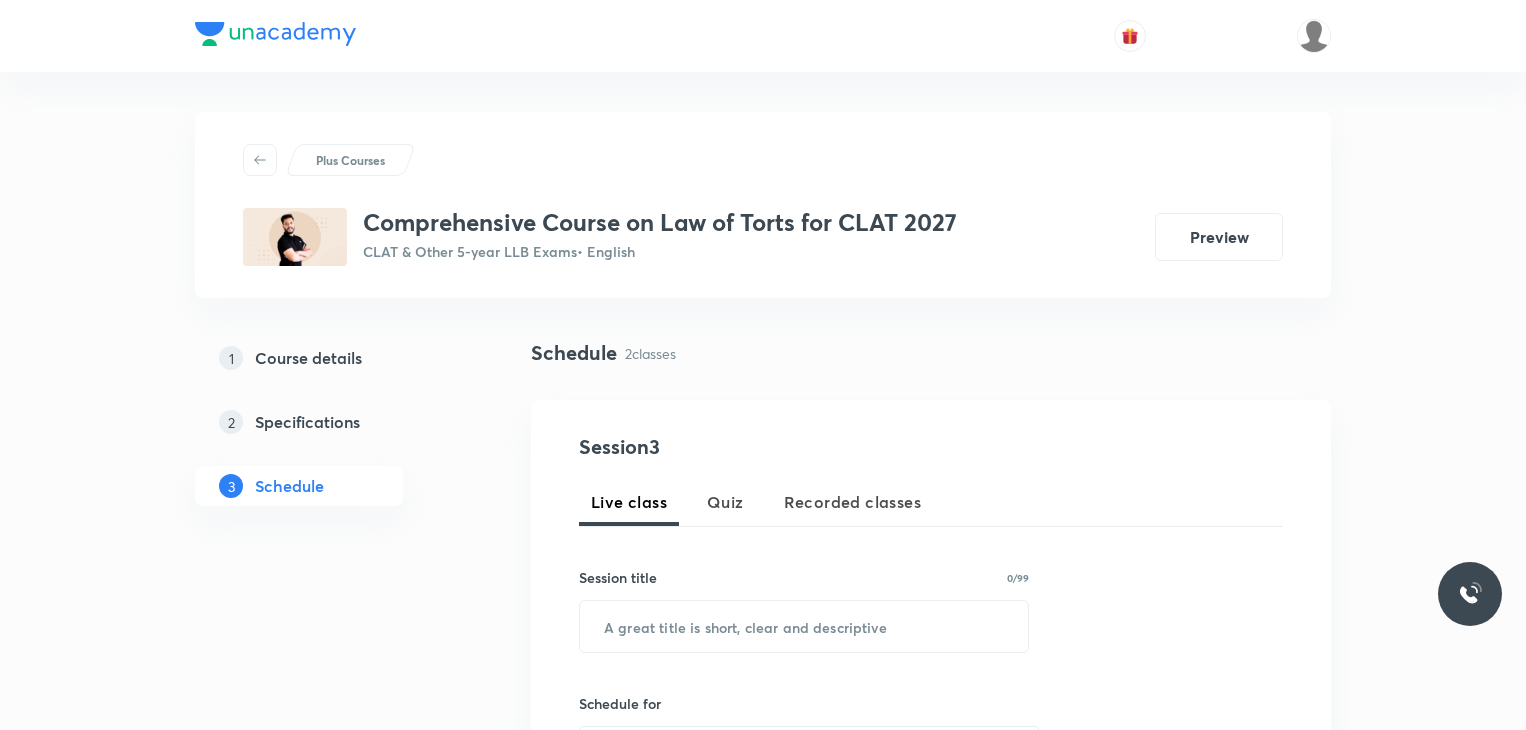 scroll, scrollTop: 0, scrollLeft: 0, axis: both 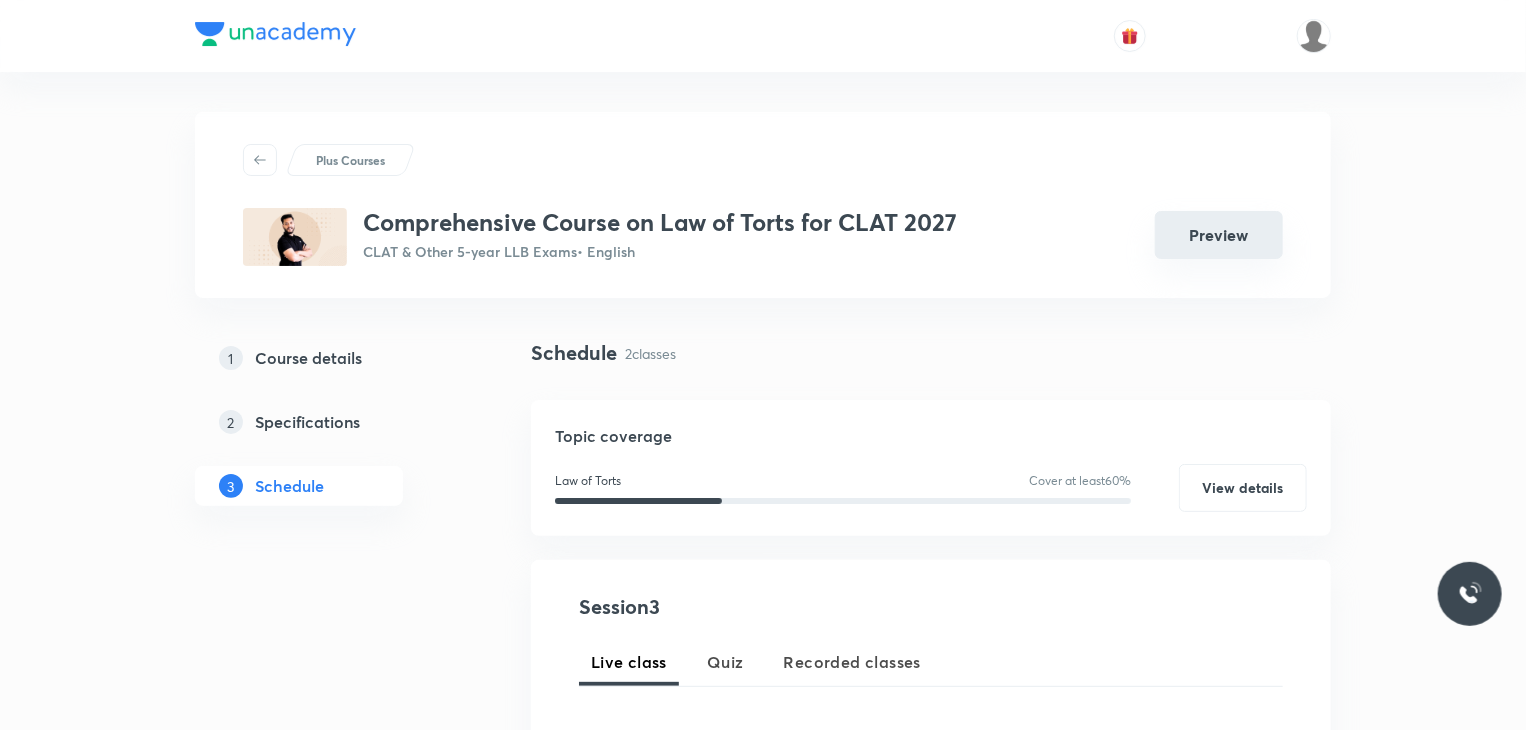 click on "Preview" at bounding box center (1219, 235) 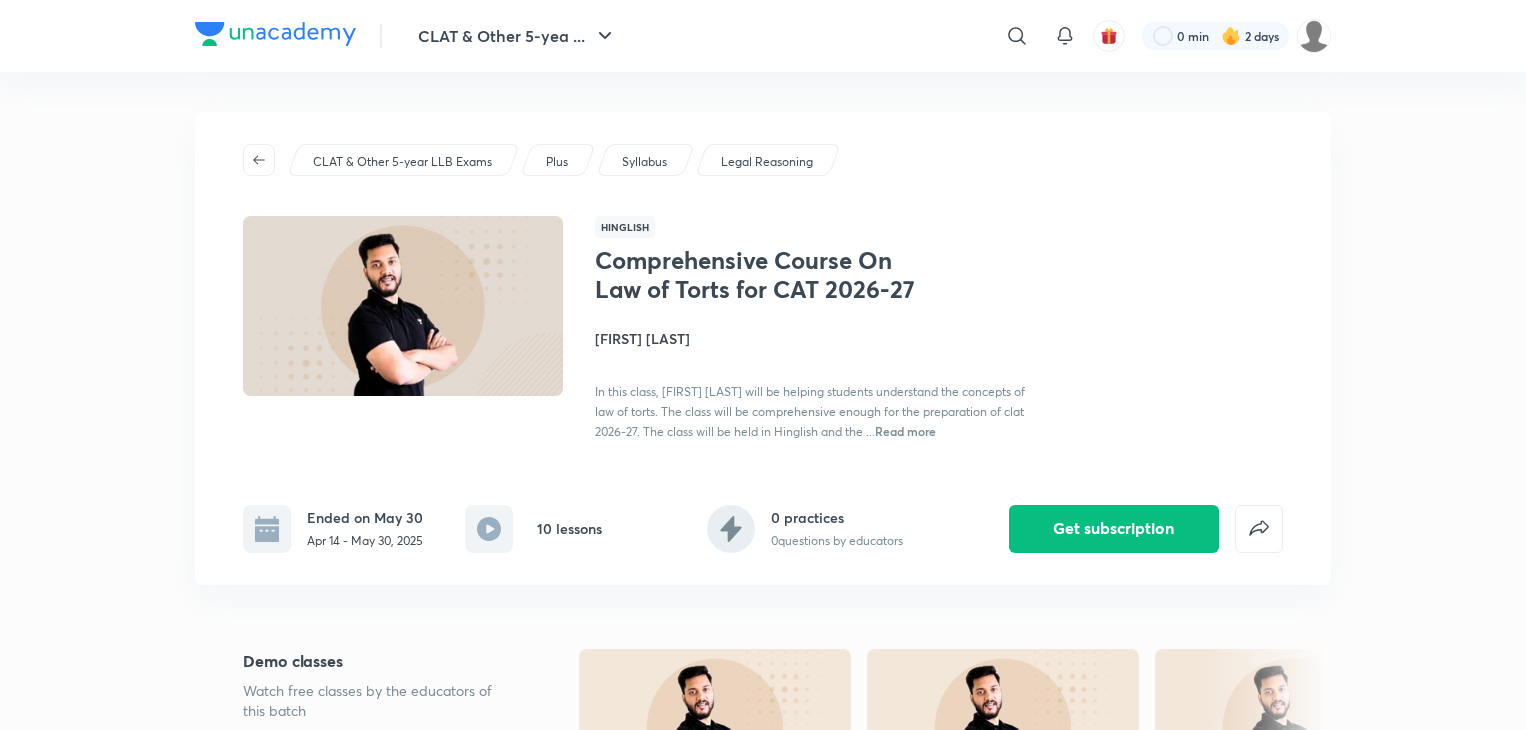 scroll, scrollTop: 0, scrollLeft: 0, axis: both 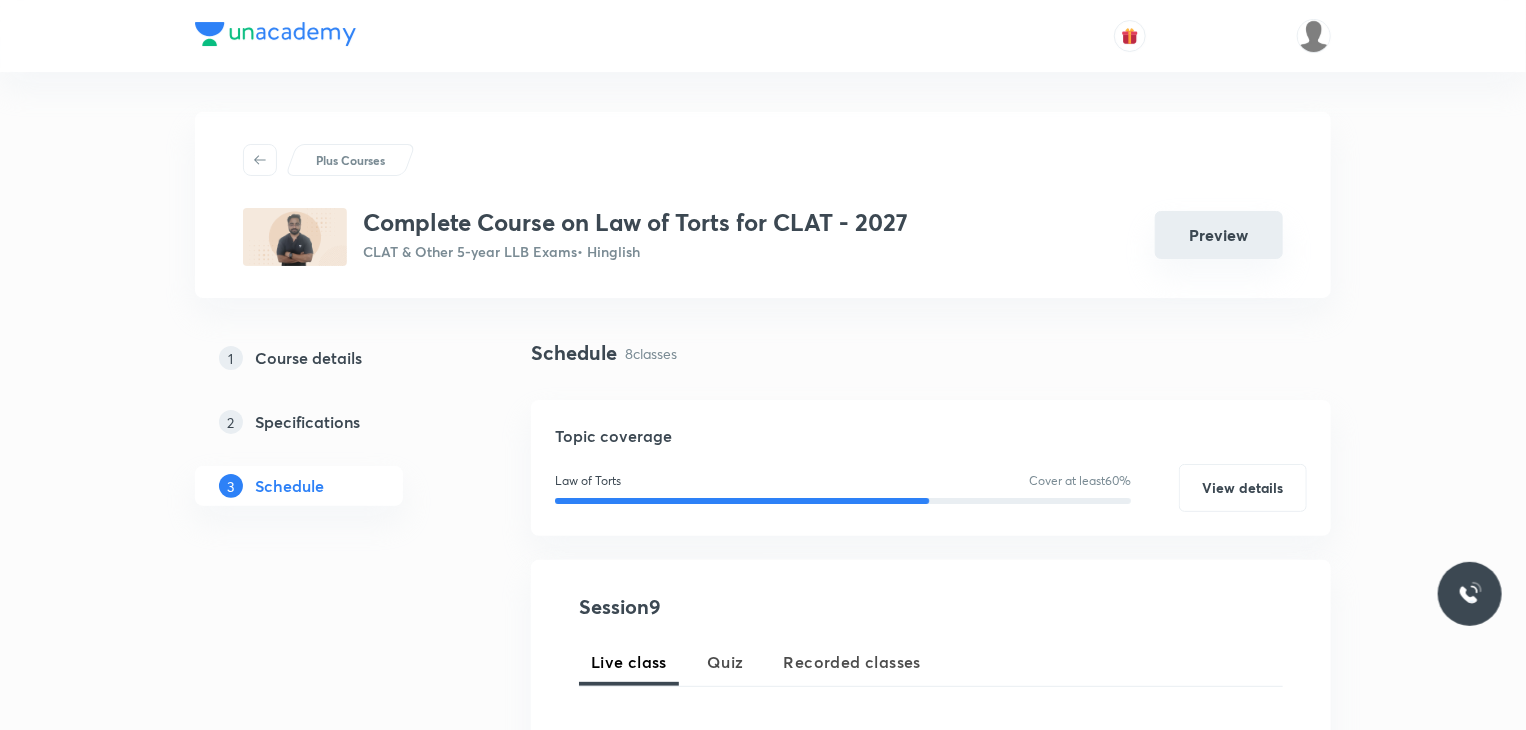 click on "Preview" at bounding box center (1219, 235) 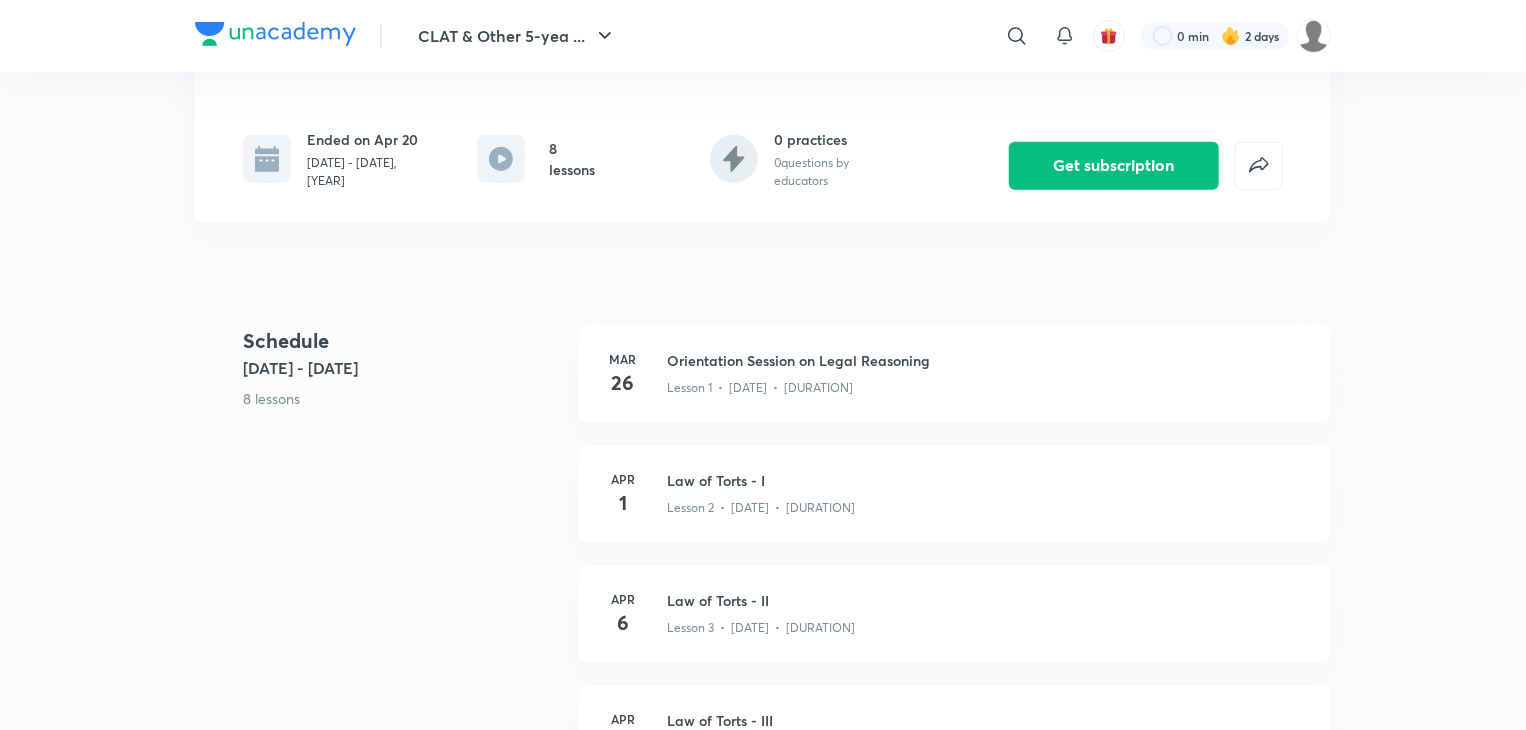 scroll, scrollTop: 0, scrollLeft: 0, axis: both 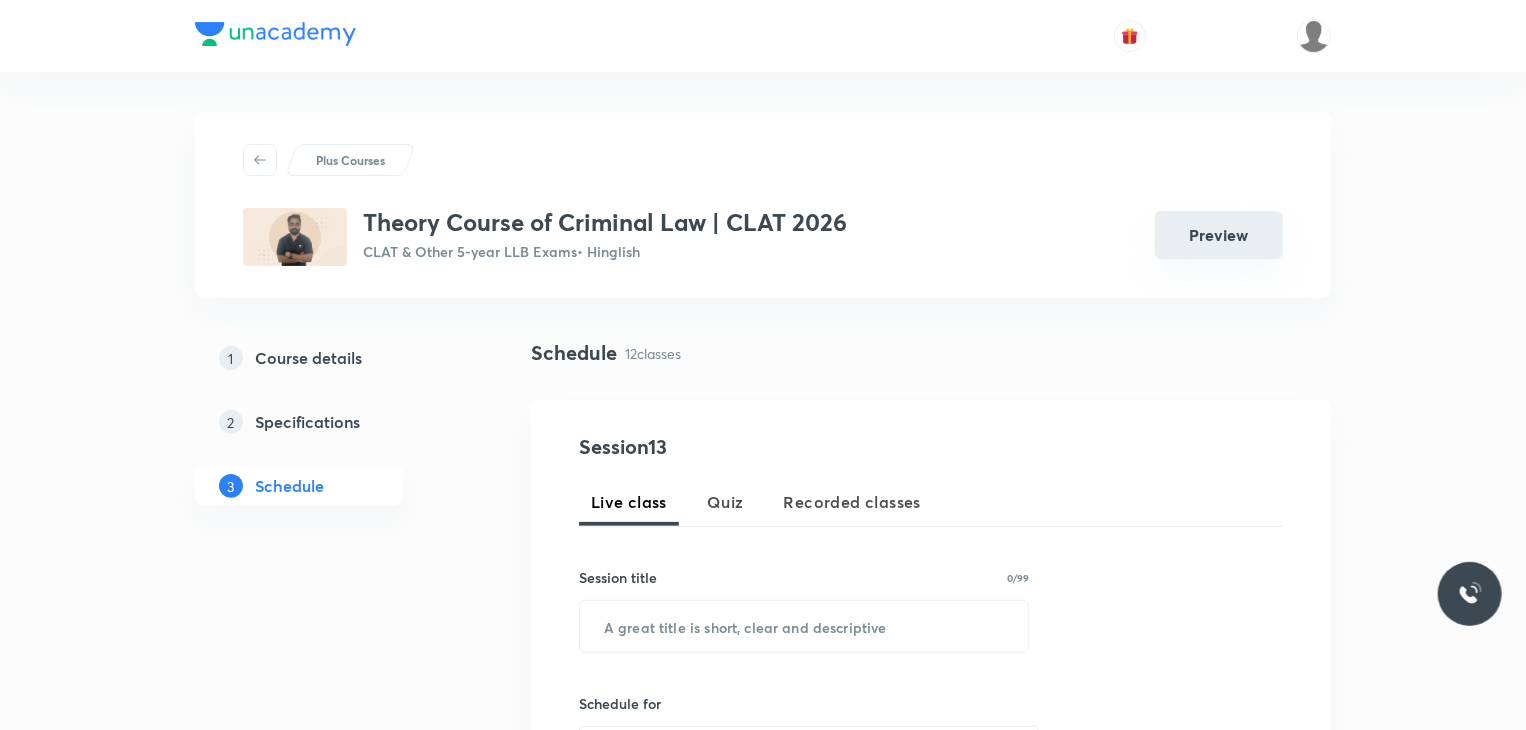 click on "Preview" at bounding box center (1219, 235) 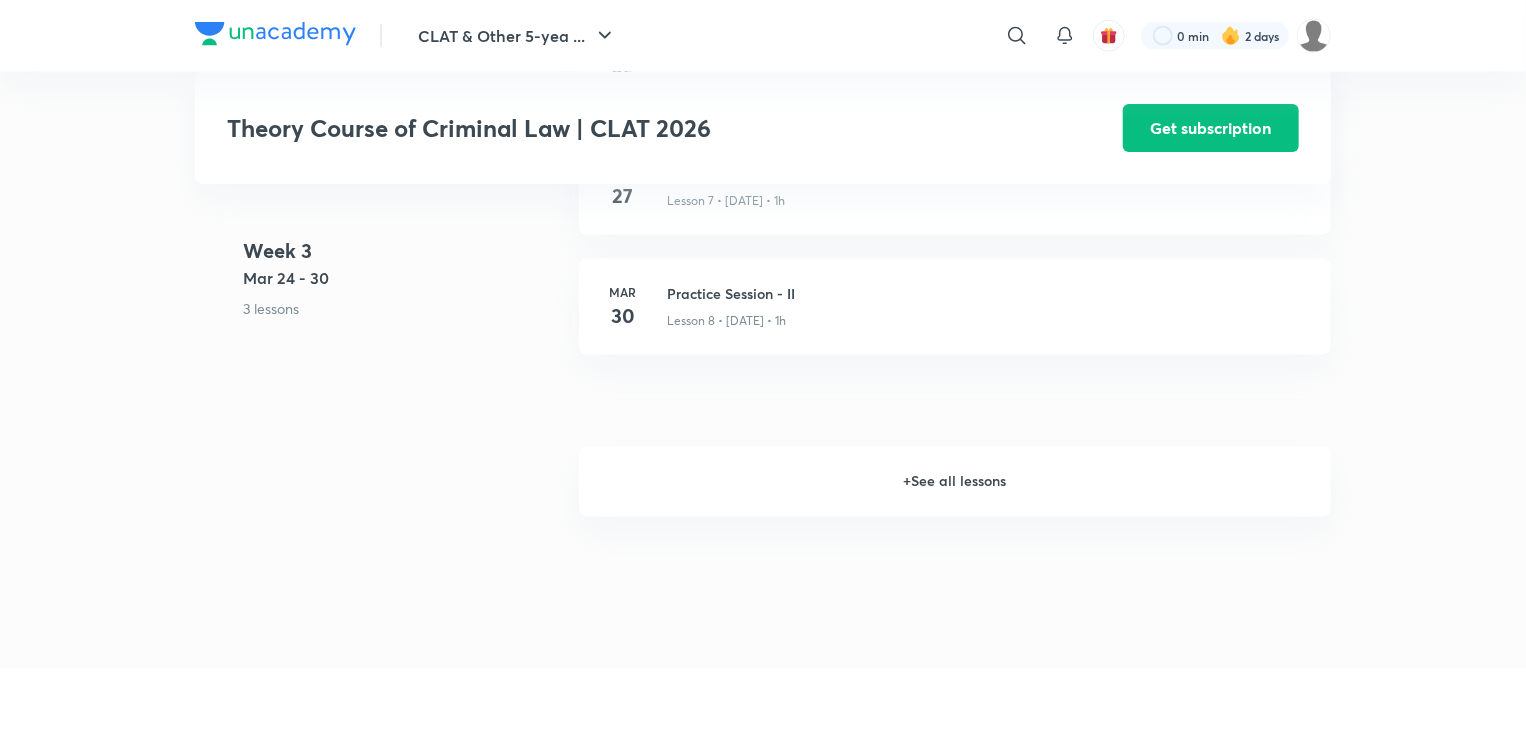 scroll, scrollTop: 1488, scrollLeft: 0, axis: vertical 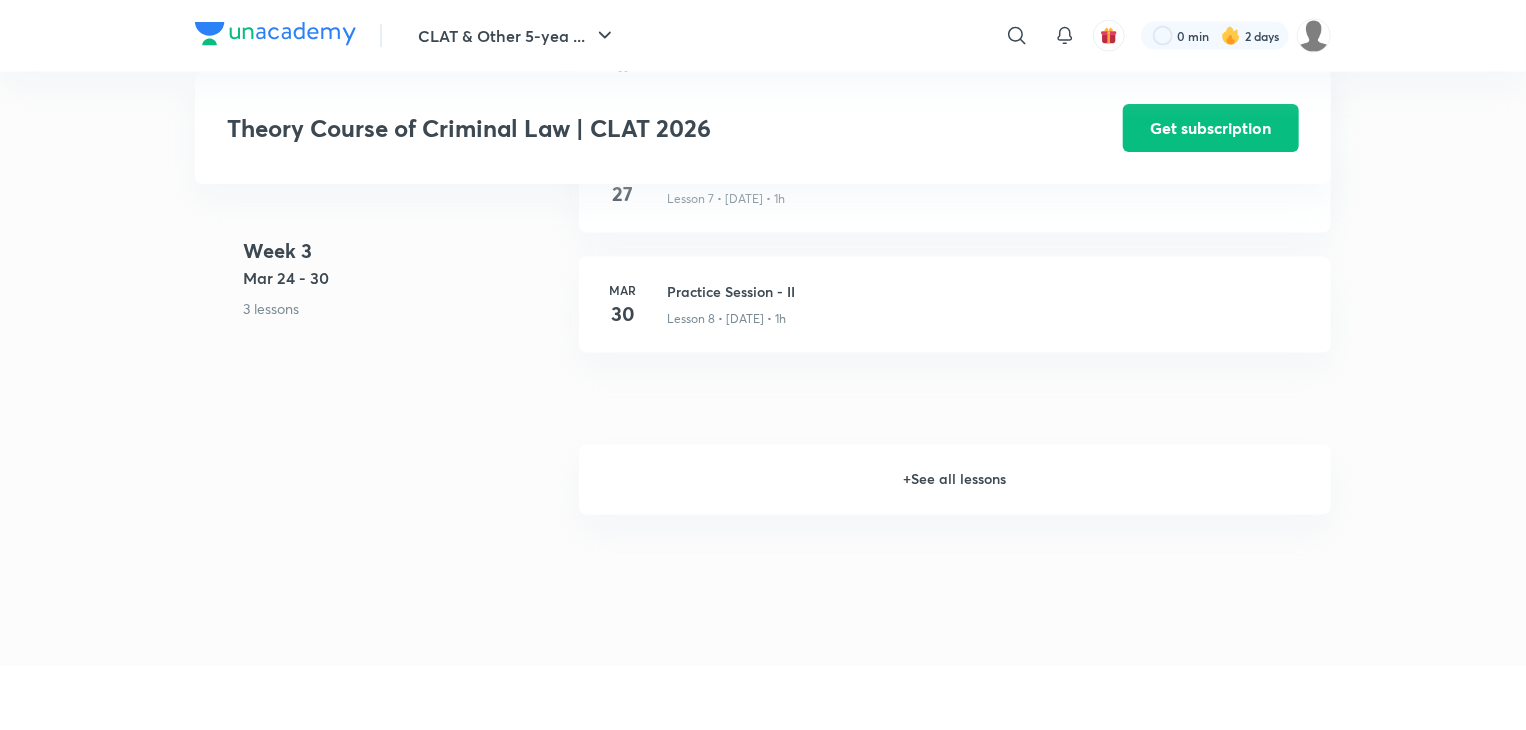 click on "+  See all lessons" at bounding box center (955, 480) 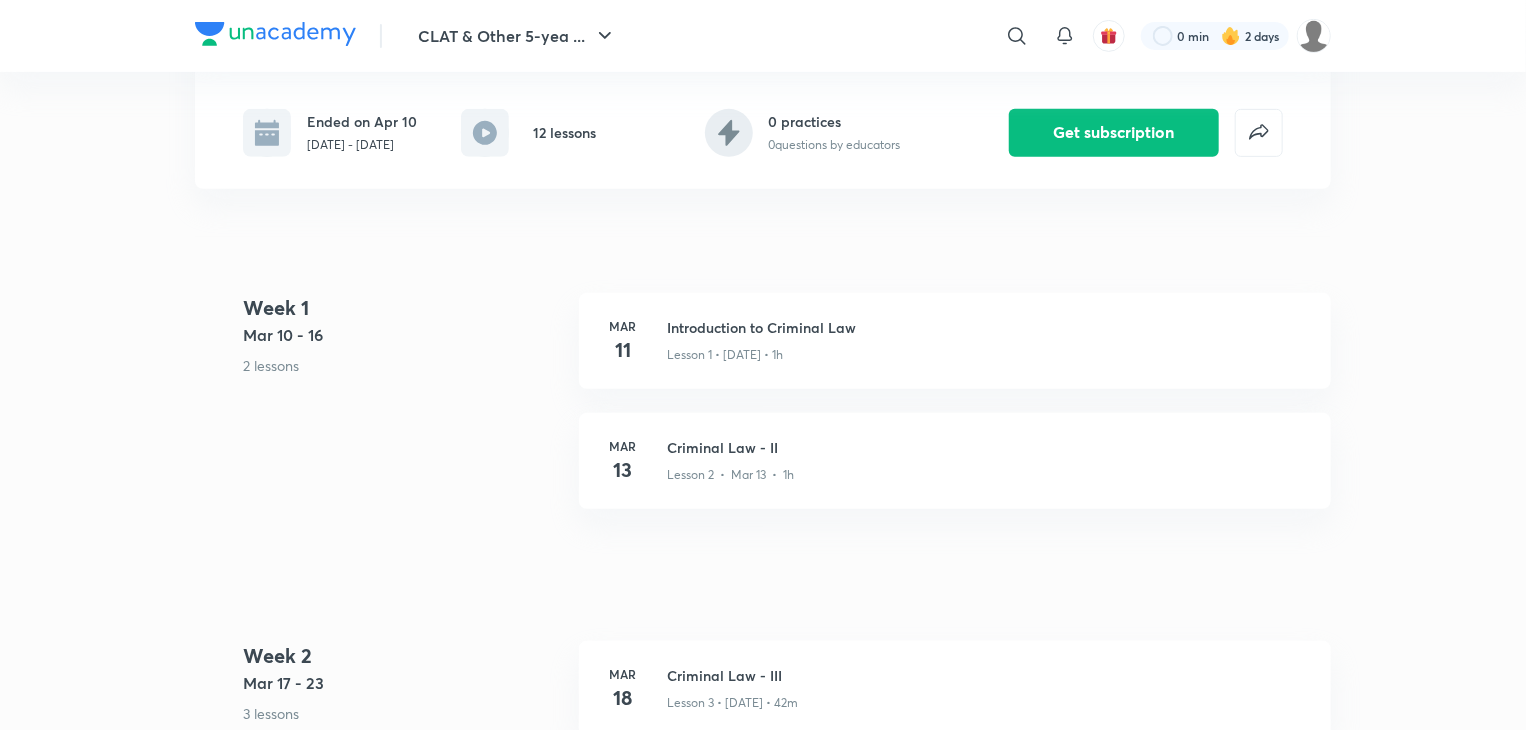 scroll, scrollTop: 397, scrollLeft: 0, axis: vertical 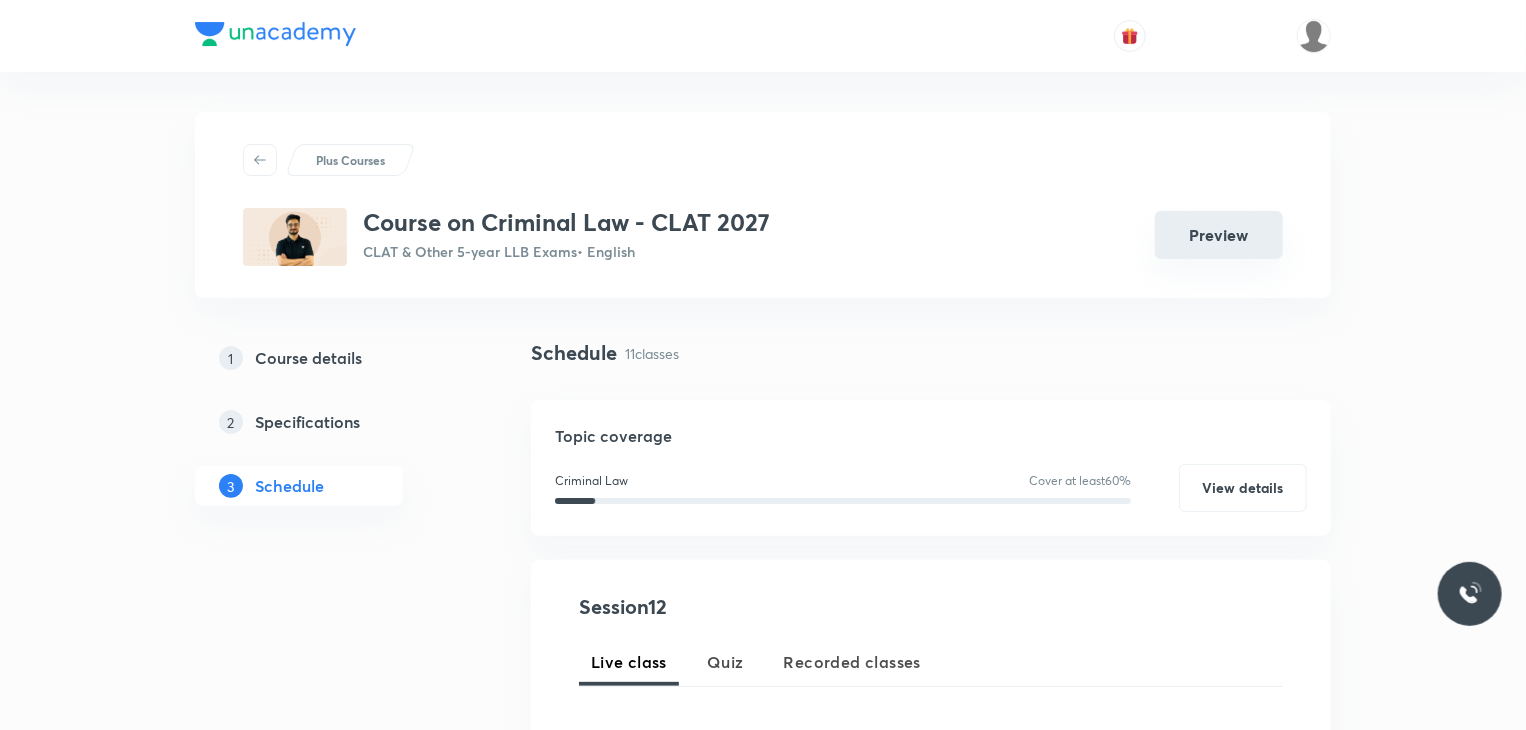 click on "Preview" at bounding box center (1219, 235) 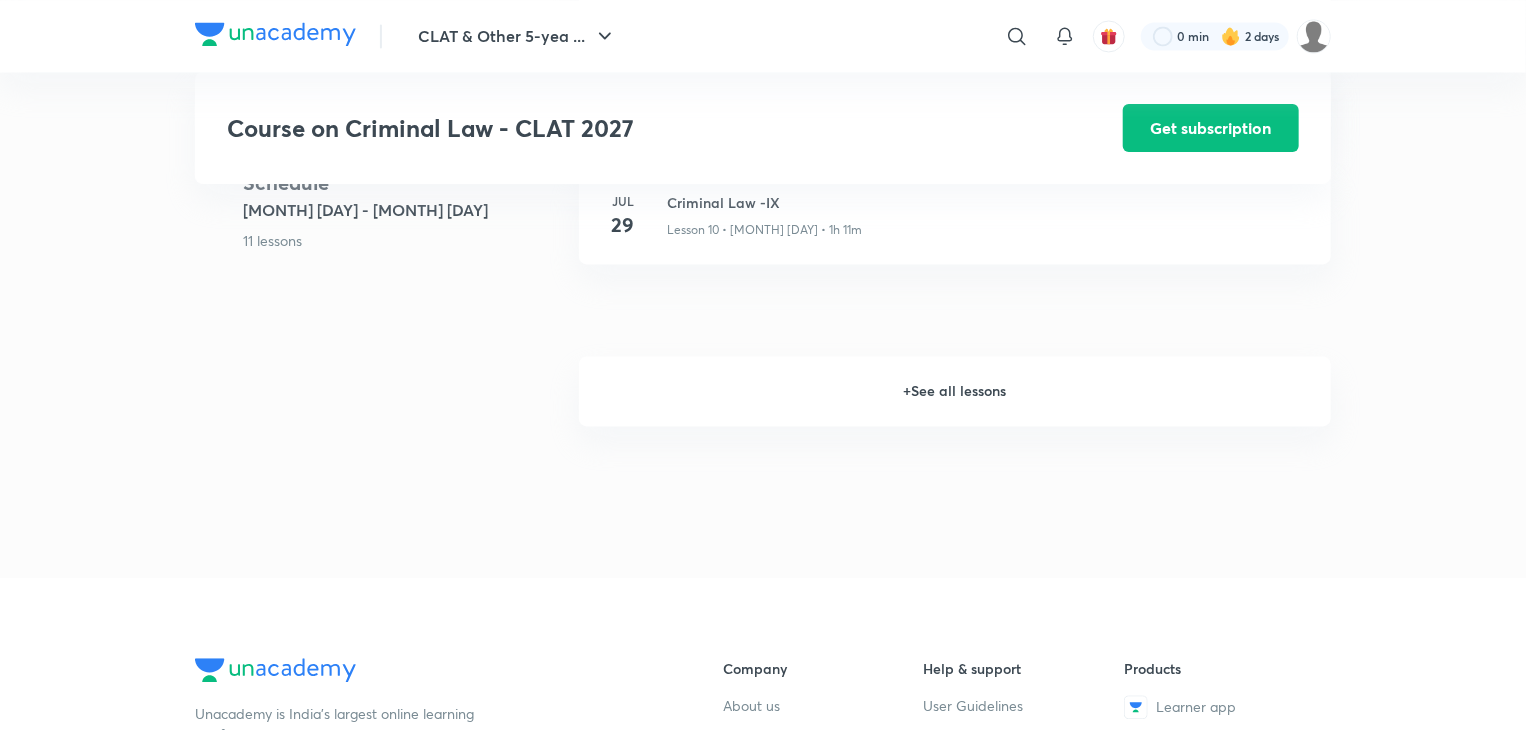 scroll, scrollTop: 1992, scrollLeft: 0, axis: vertical 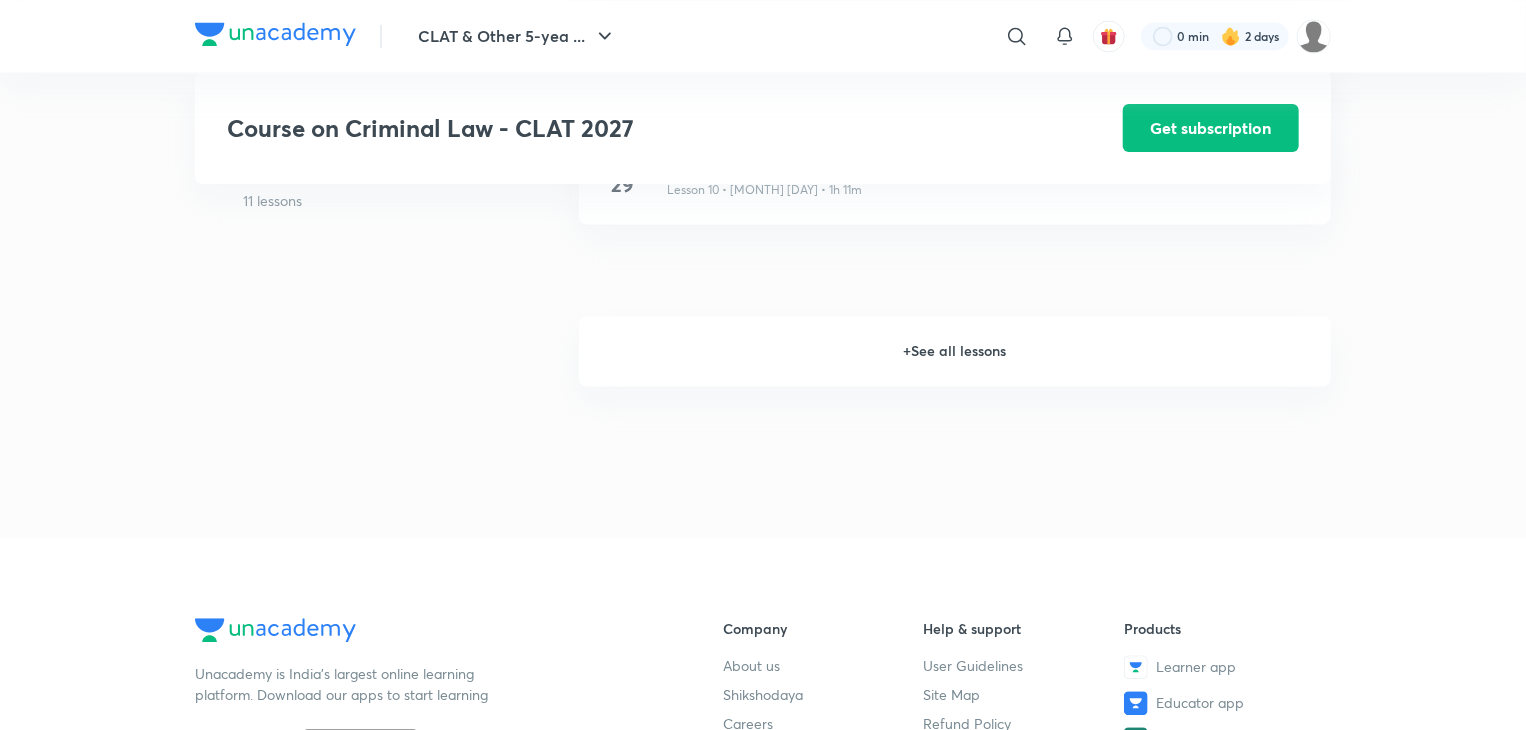 click on "+  See all lessons" at bounding box center [955, 351] 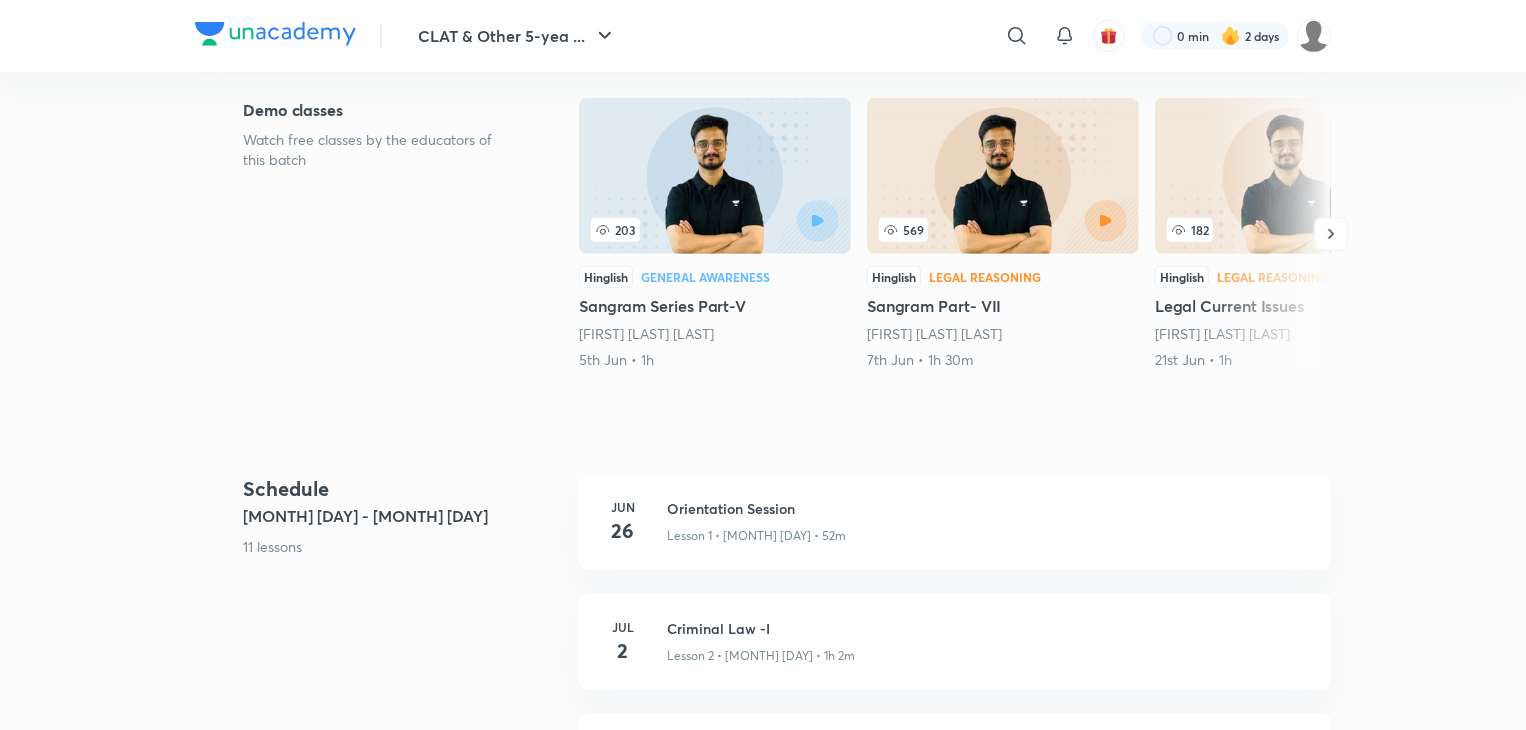 scroll, scrollTop: 136, scrollLeft: 0, axis: vertical 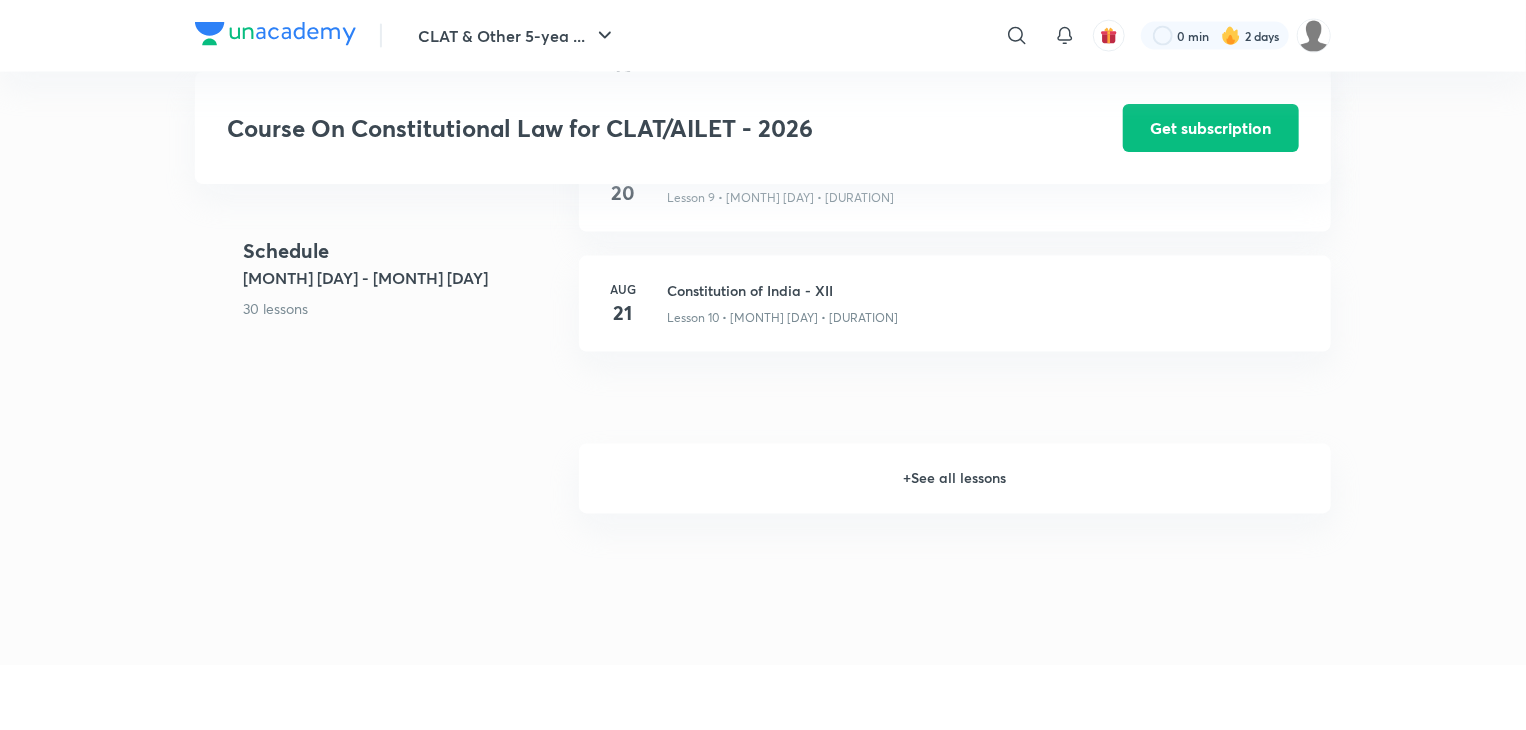 click on "+  See all lessons" at bounding box center (955, 479) 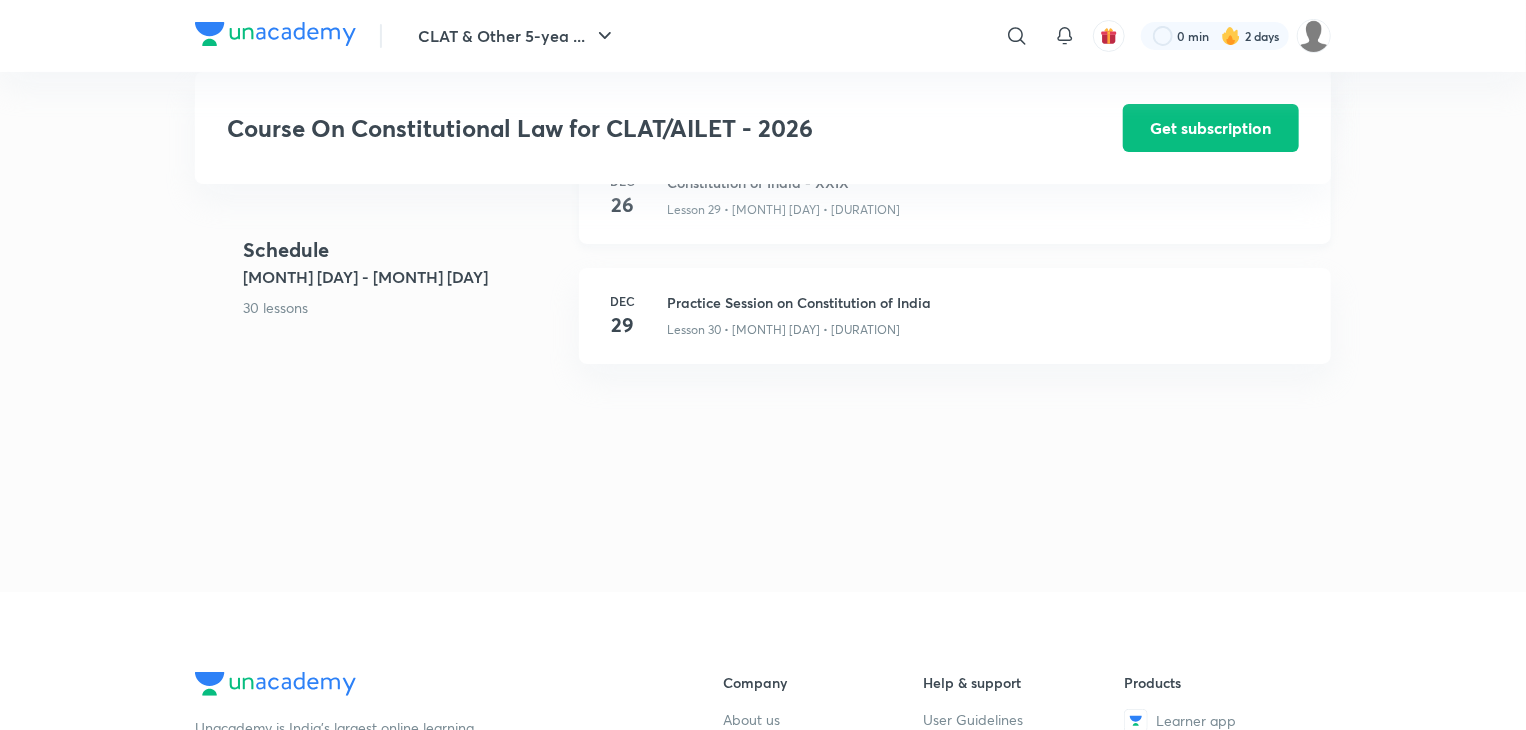 scroll, scrollTop: 3300, scrollLeft: 0, axis: vertical 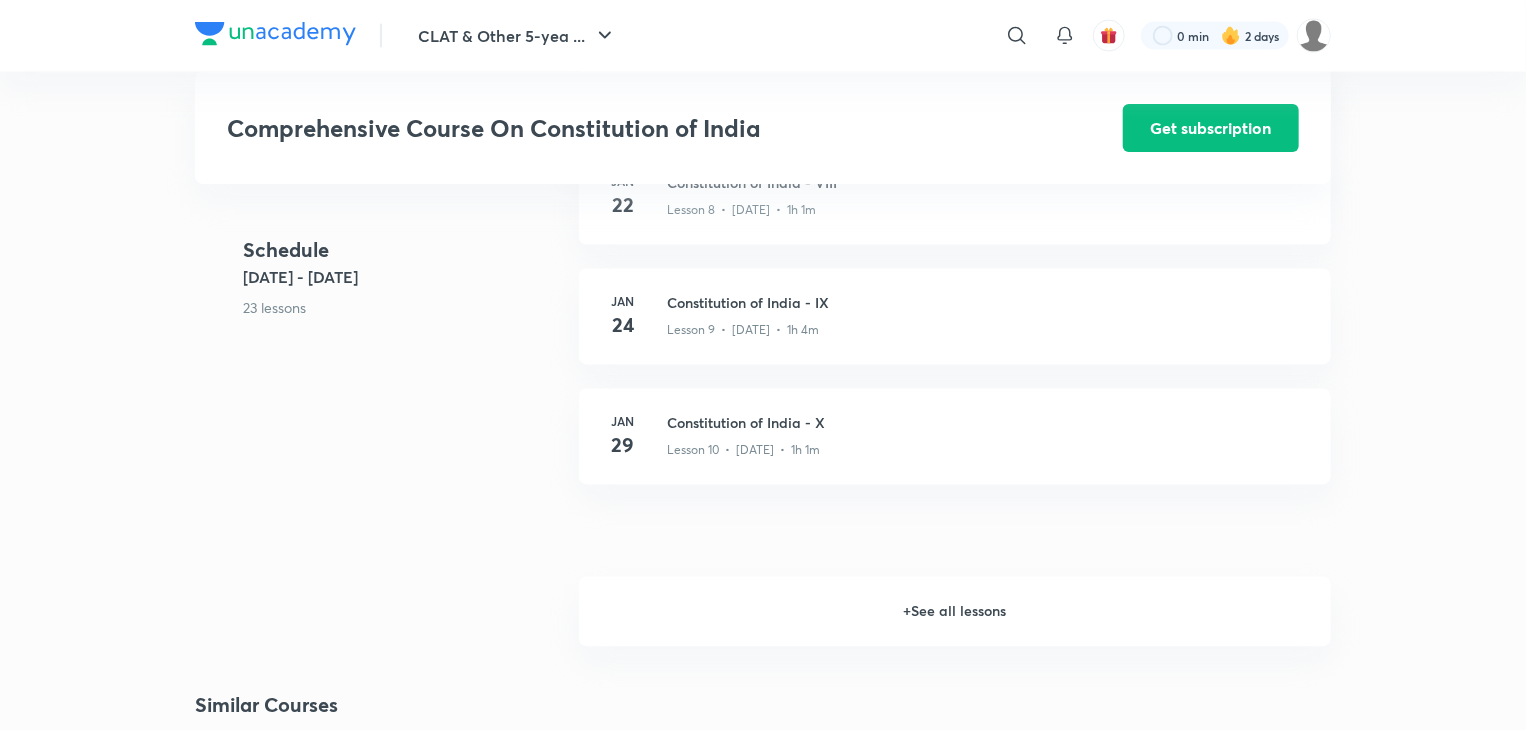 click on "+  See all lessons" at bounding box center [955, 612] 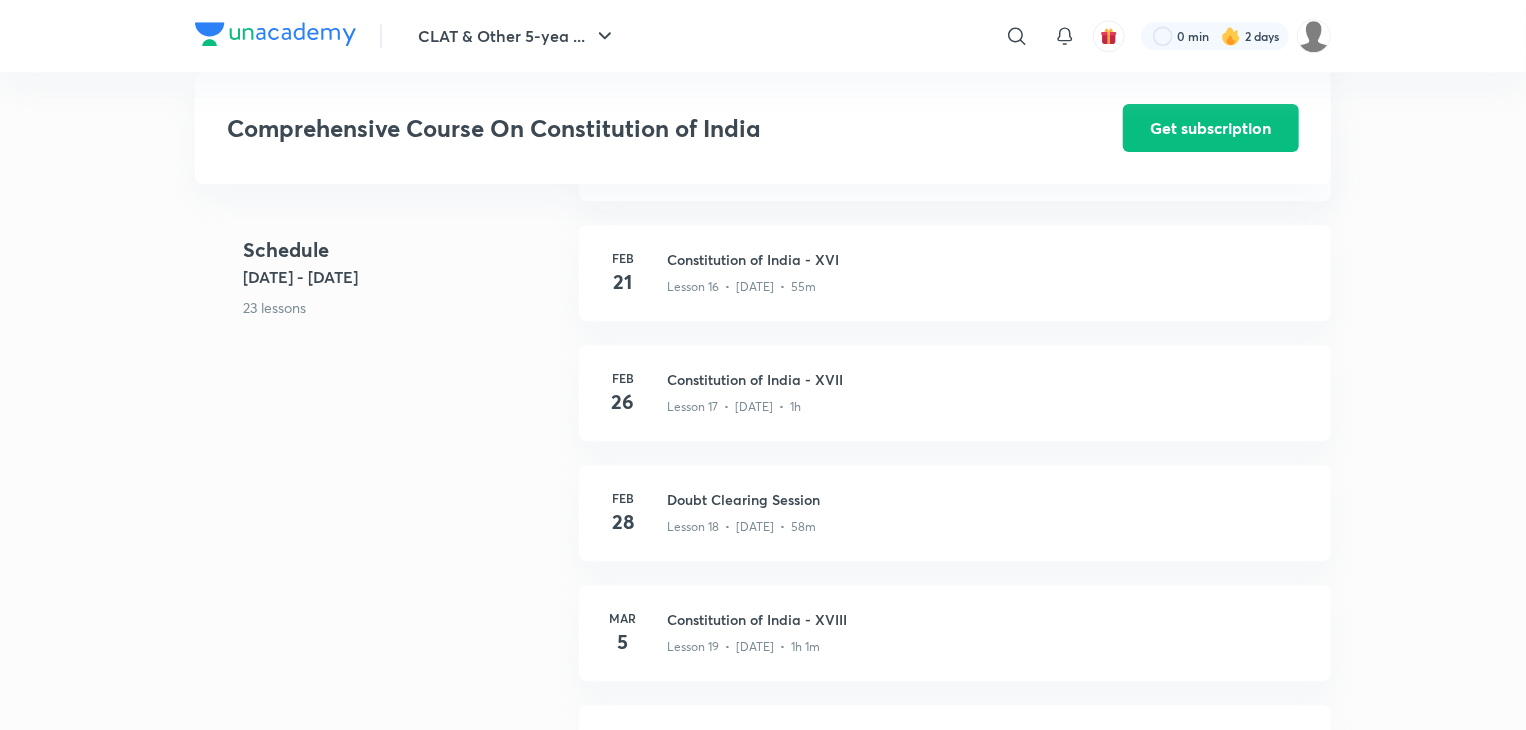 scroll, scrollTop: 2622, scrollLeft: 0, axis: vertical 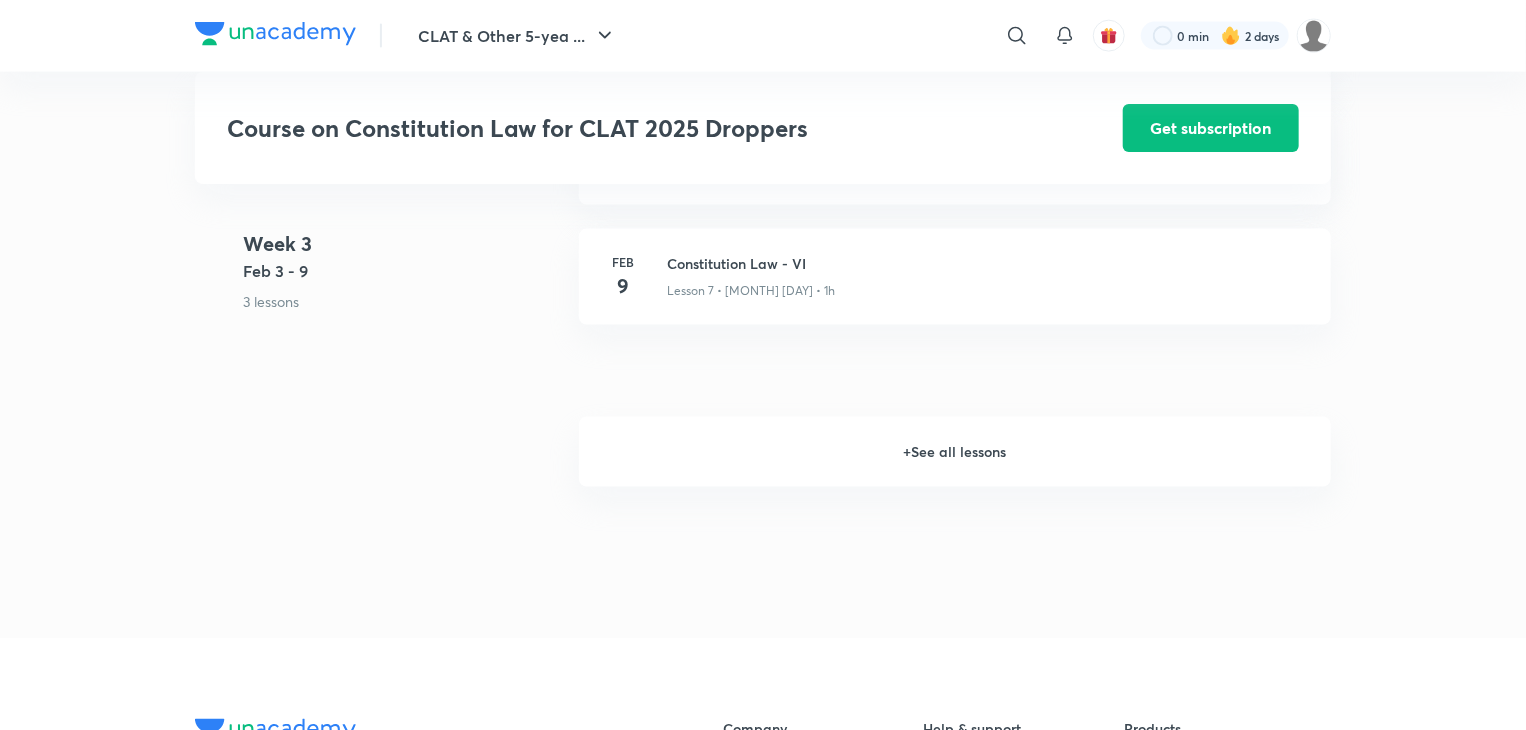 click on "+  See all lessons" at bounding box center [955, 452] 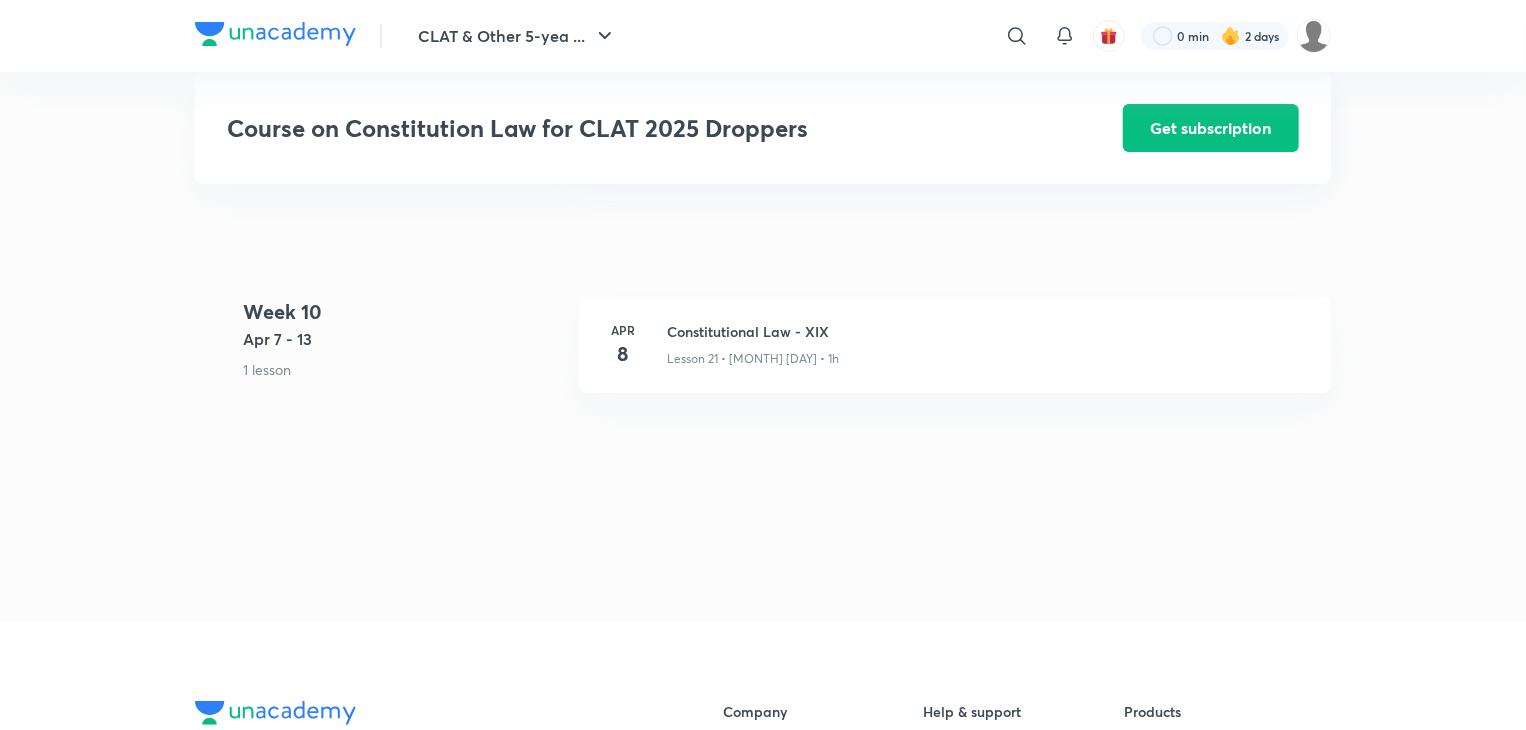 scroll, scrollTop: 3784, scrollLeft: 0, axis: vertical 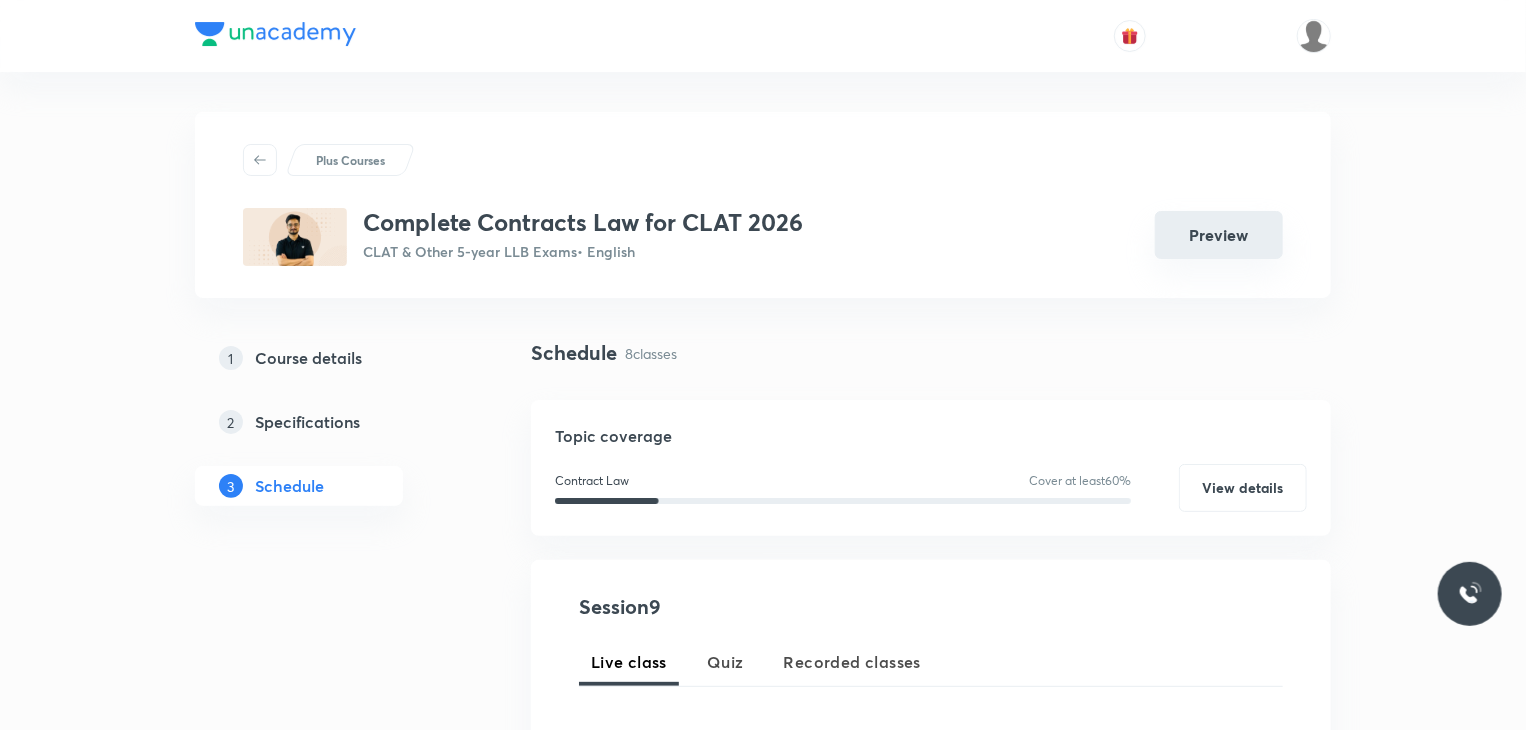 click on "Preview" at bounding box center [1219, 235] 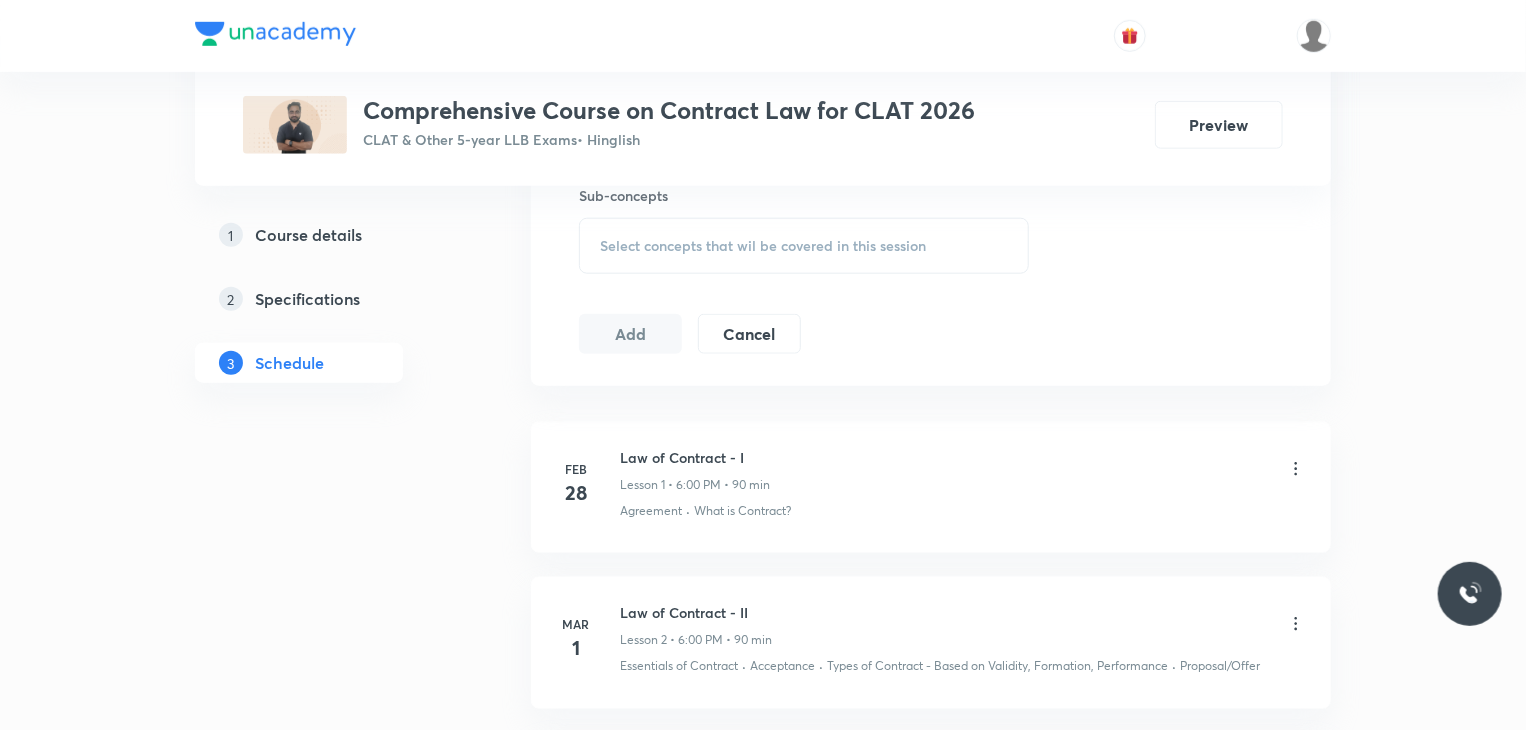 scroll, scrollTop: 0, scrollLeft: 0, axis: both 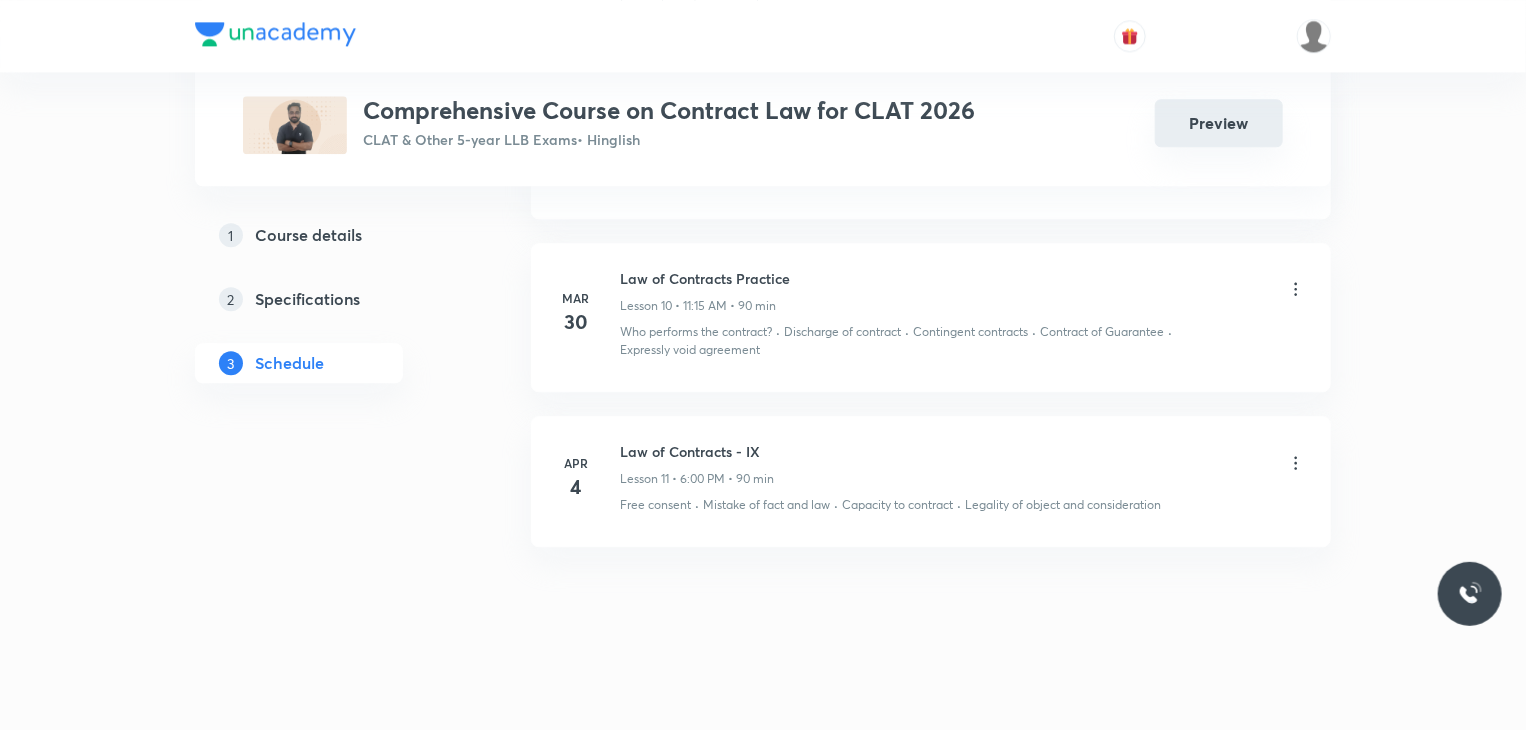 click on "Preview" at bounding box center [1219, 123] 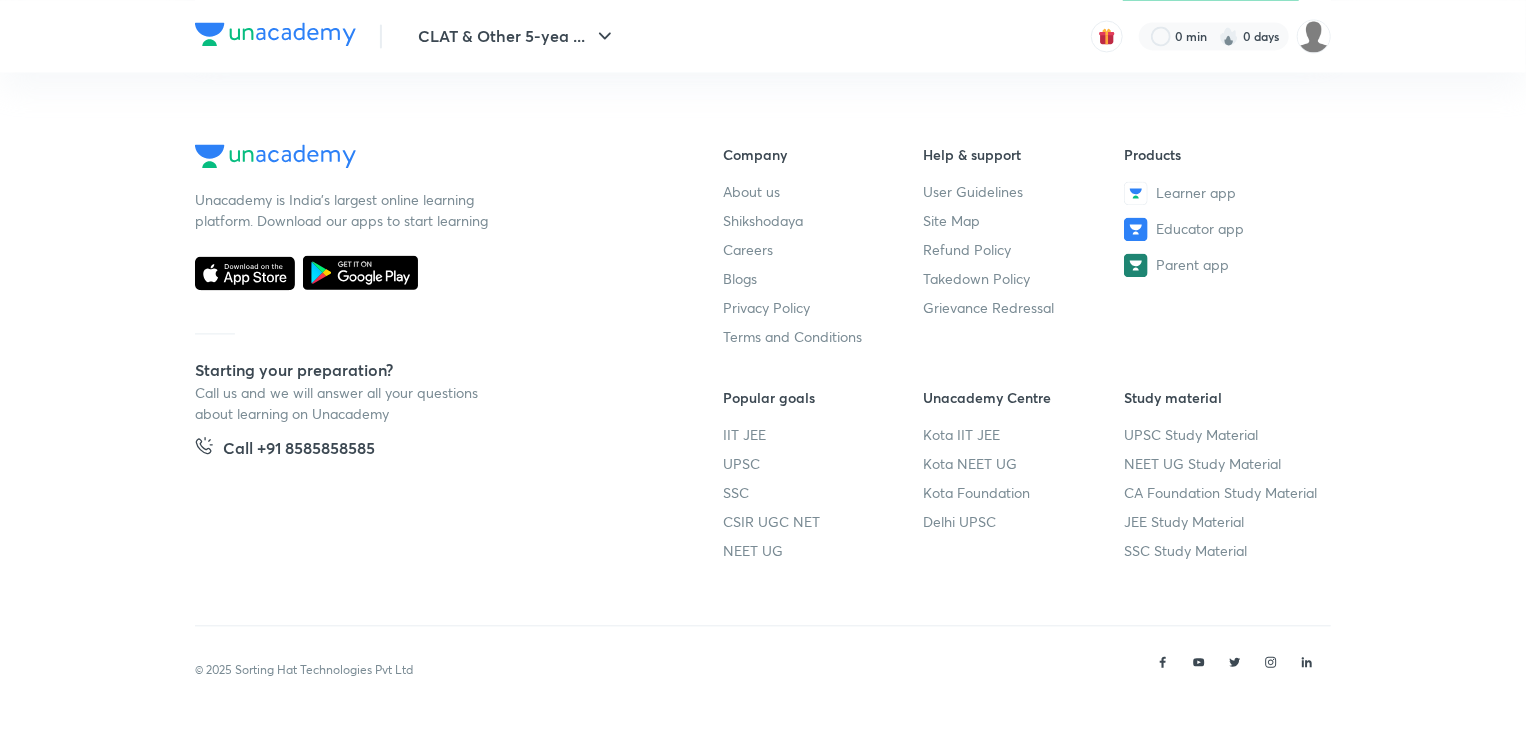 scroll, scrollTop: 0, scrollLeft: 0, axis: both 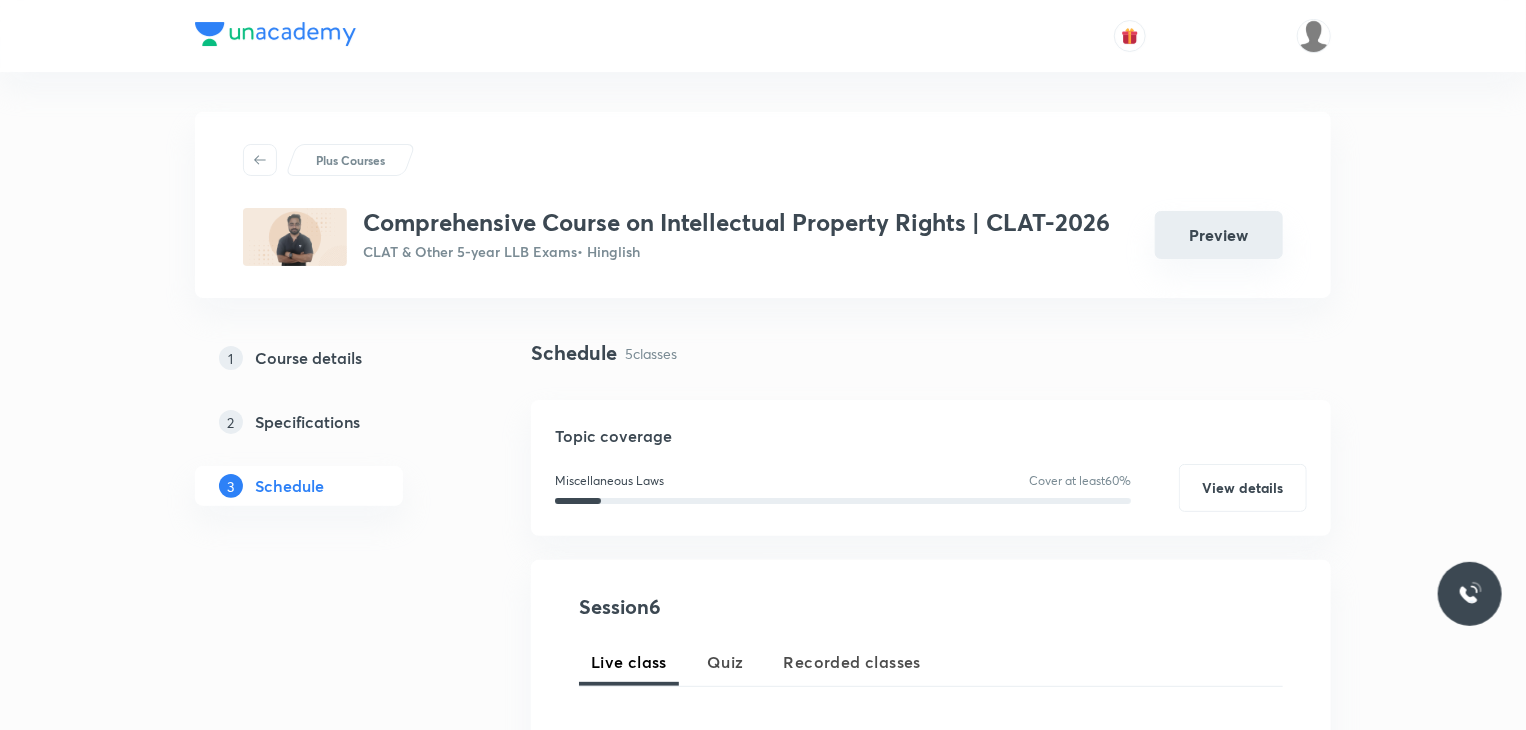 click on "Preview" at bounding box center [1219, 235] 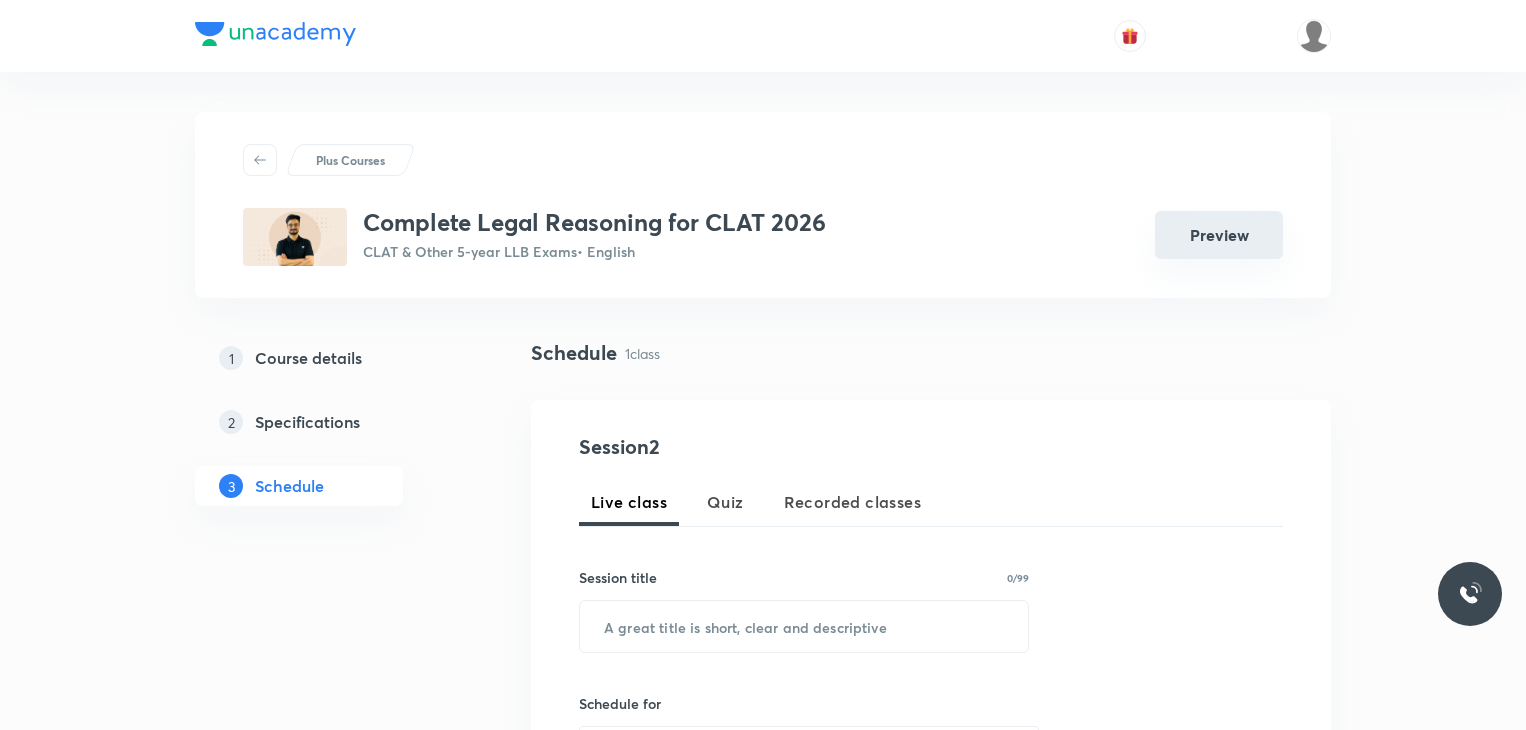 scroll, scrollTop: 0, scrollLeft: 0, axis: both 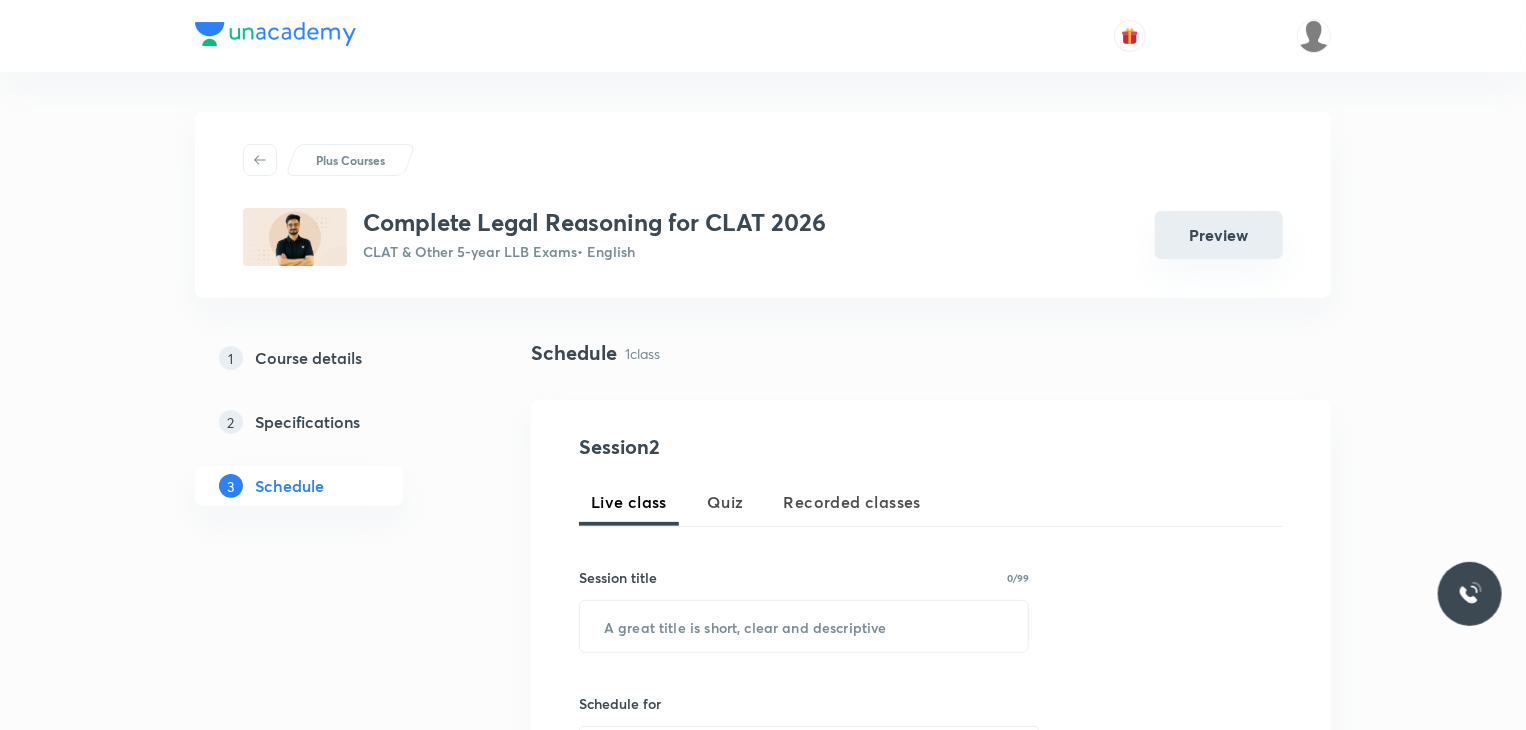click on "Preview" at bounding box center (1219, 235) 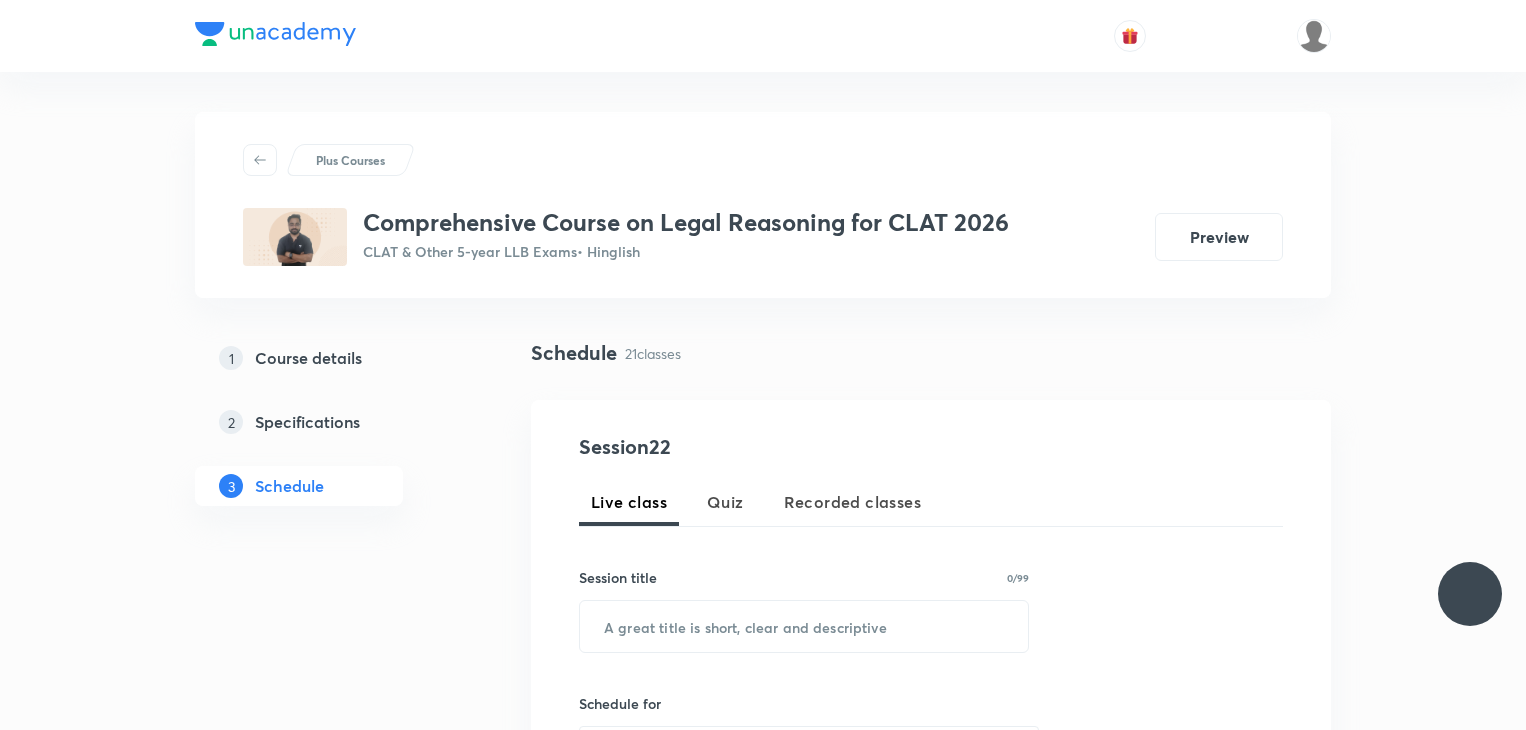 scroll, scrollTop: 0, scrollLeft: 0, axis: both 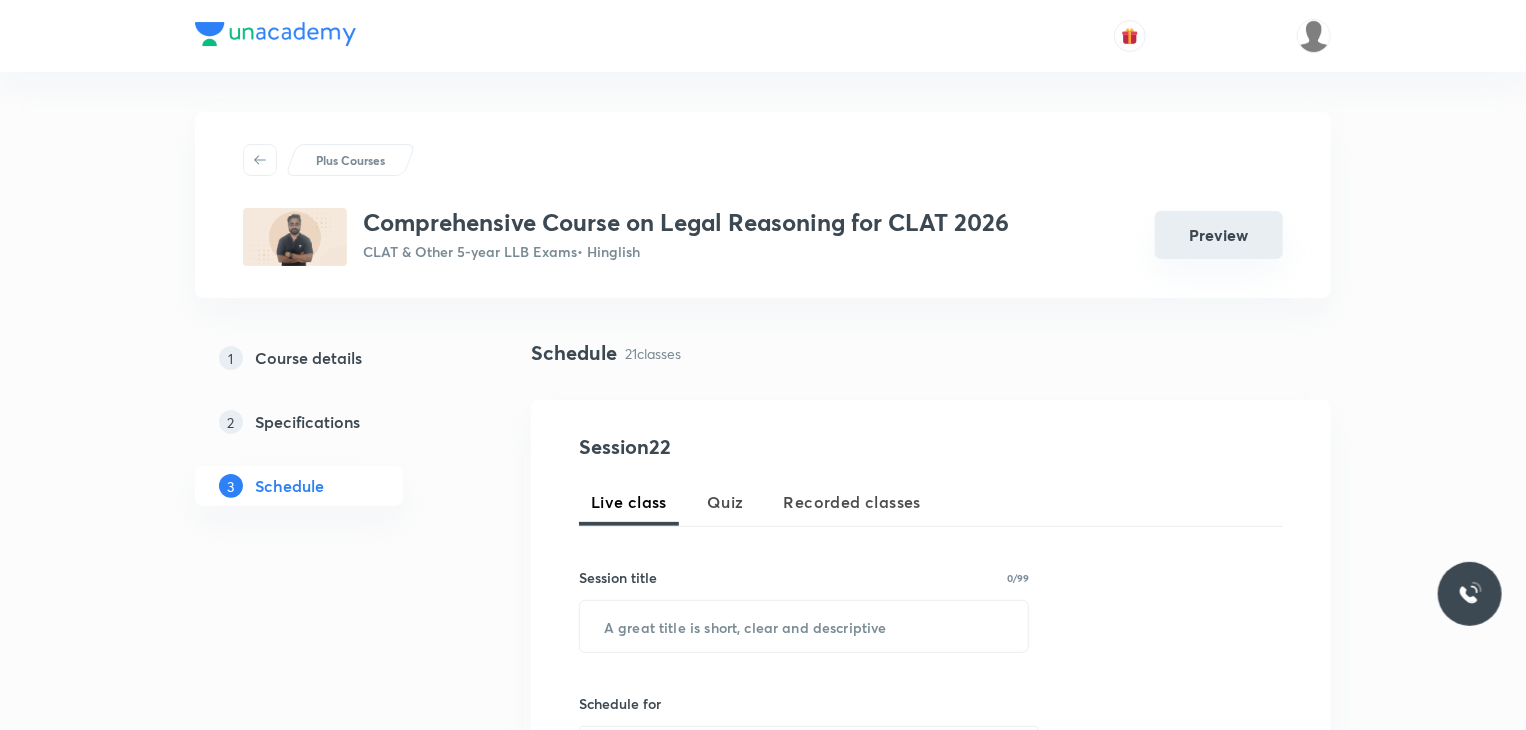 click on "Preview" at bounding box center [1219, 235] 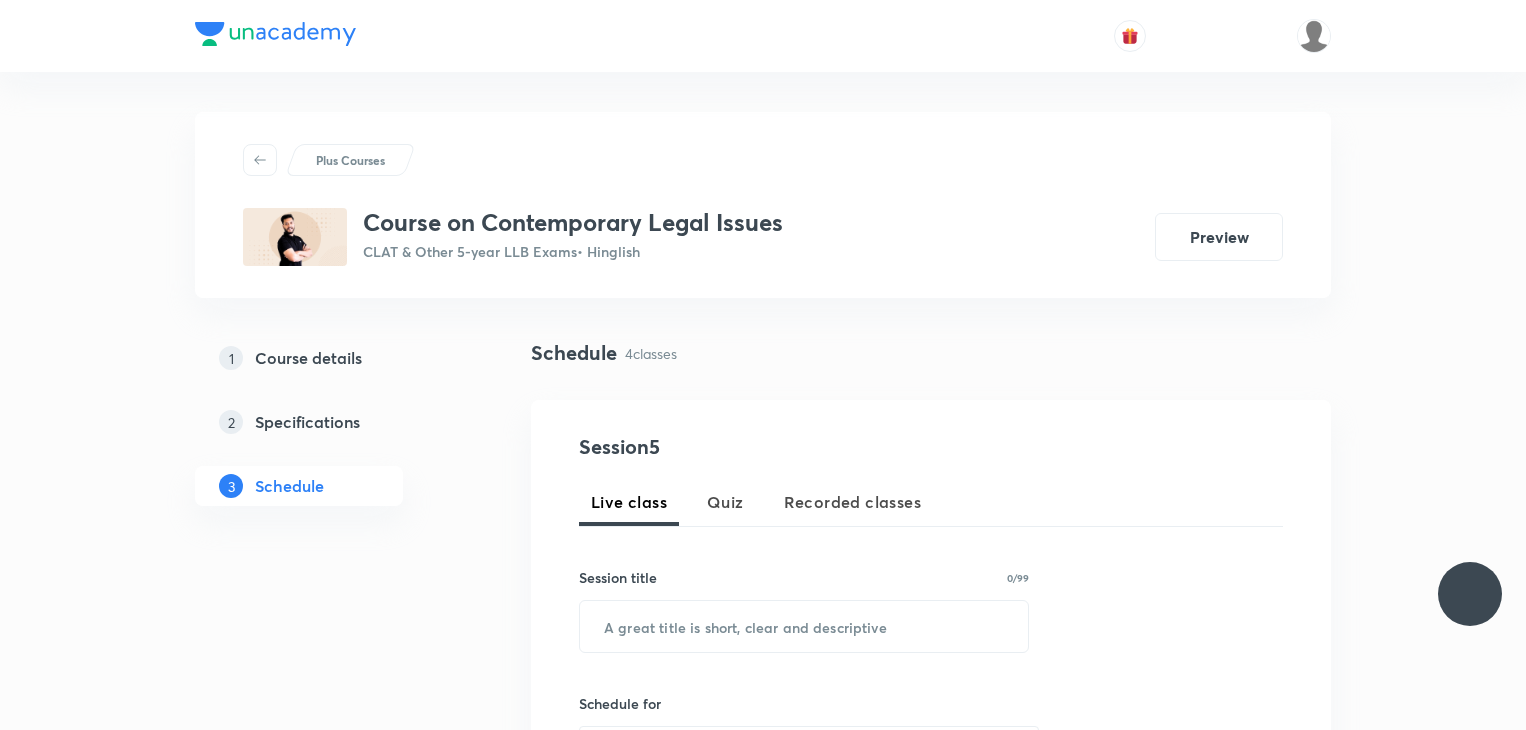 scroll, scrollTop: 0, scrollLeft: 0, axis: both 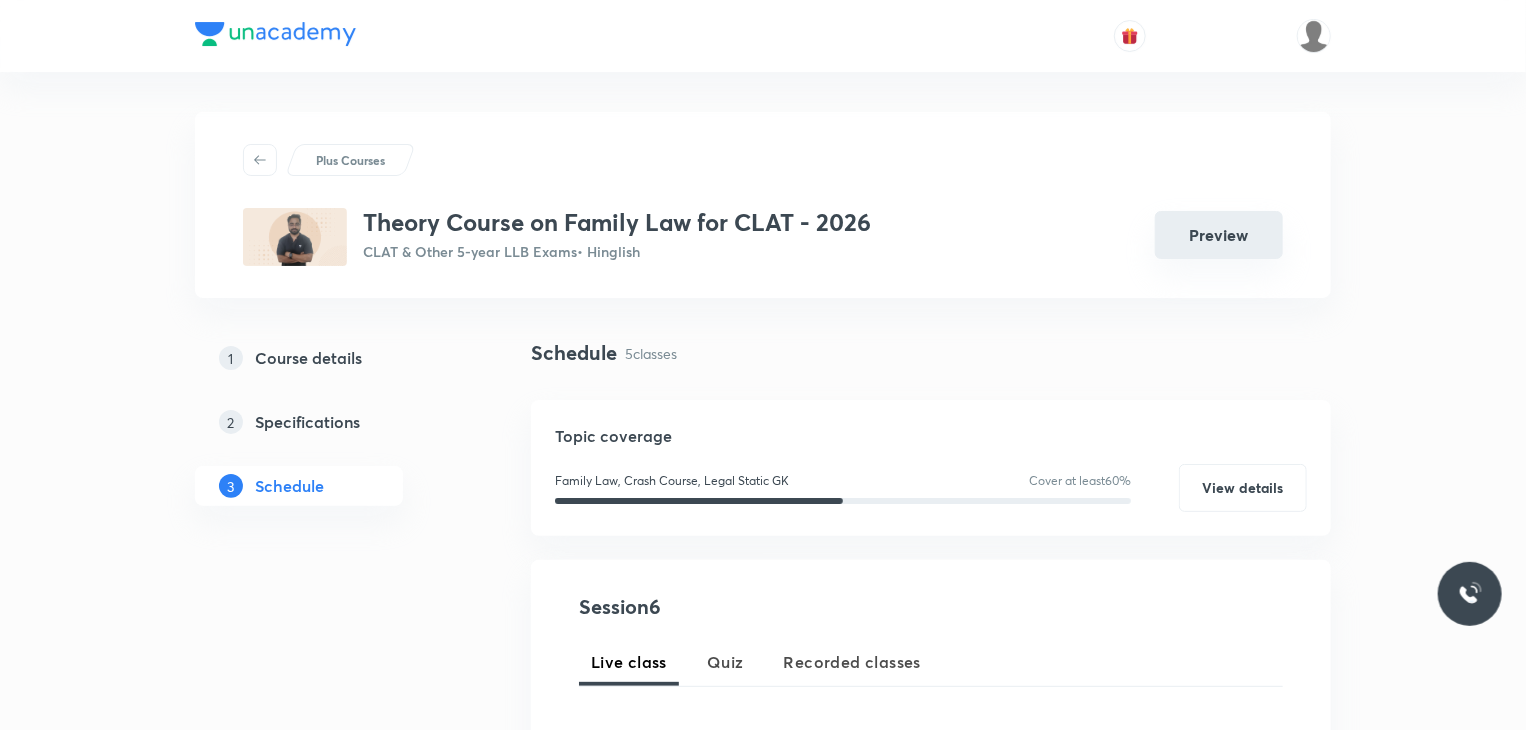 click on "Preview" at bounding box center [1219, 235] 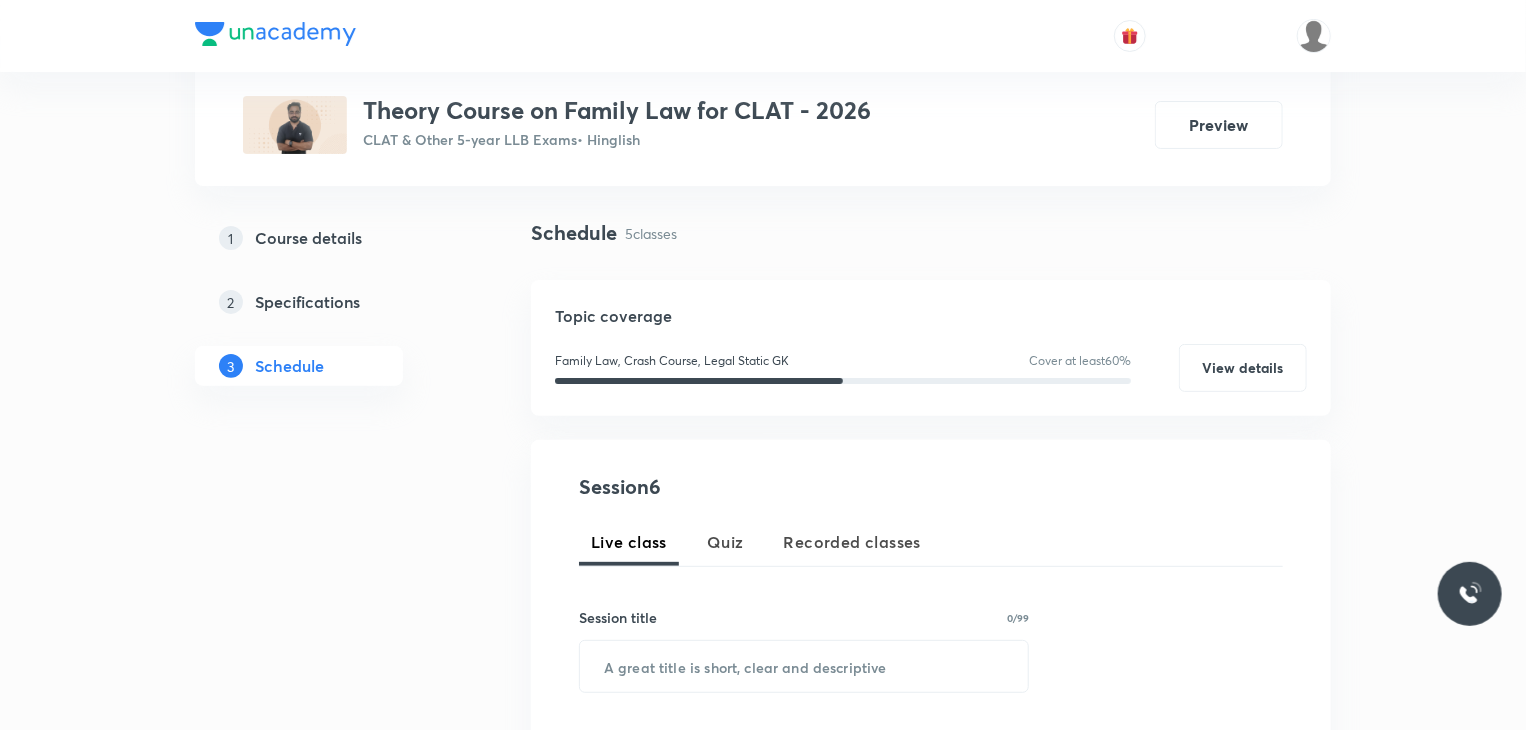 scroll, scrollTop: 110, scrollLeft: 0, axis: vertical 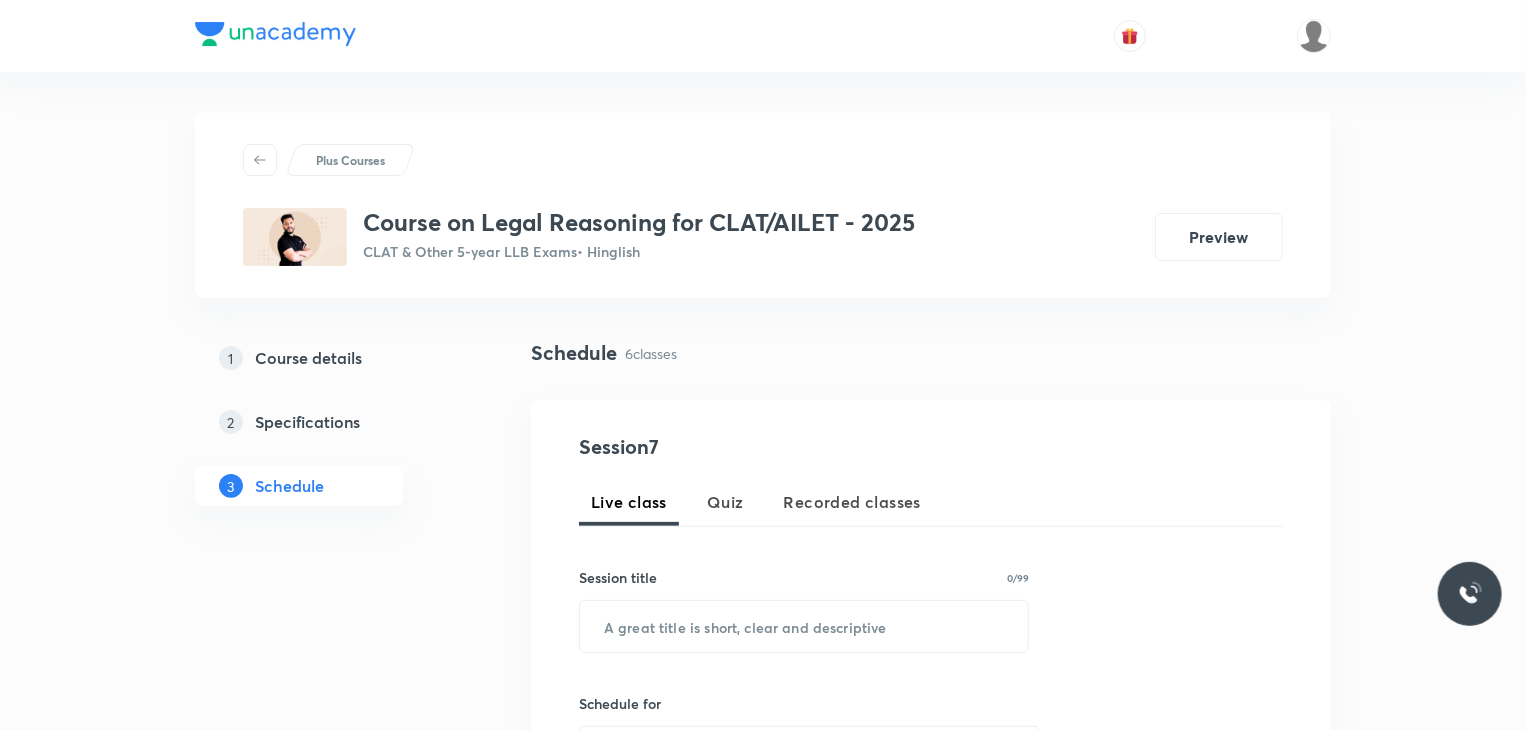 click on "Preview" at bounding box center (1219, 237) 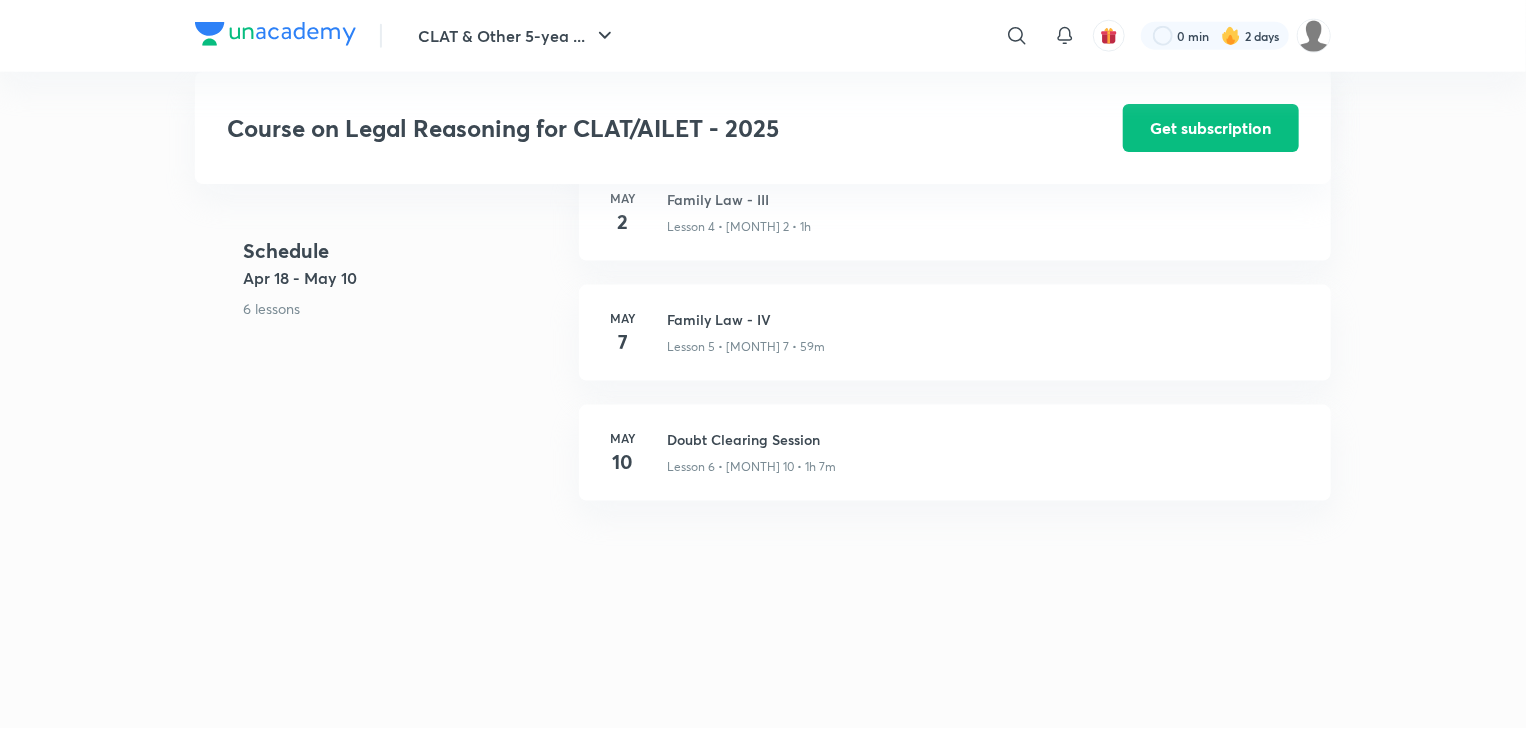 scroll, scrollTop: 219, scrollLeft: 0, axis: vertical 